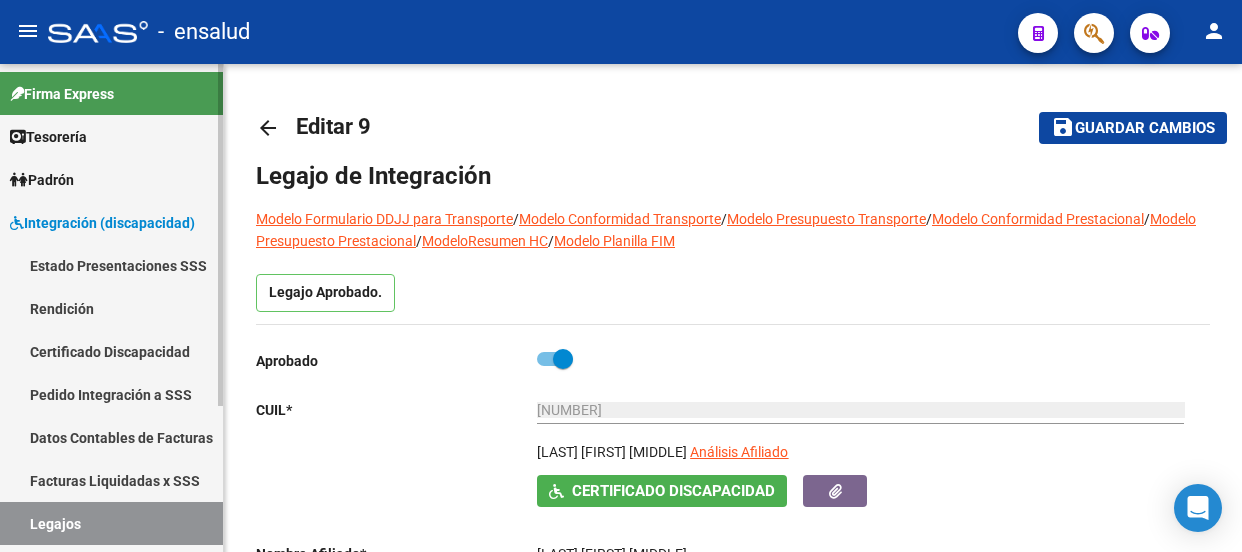 scroll, scrollTop: 0, scrollLeft: 0, axis: both 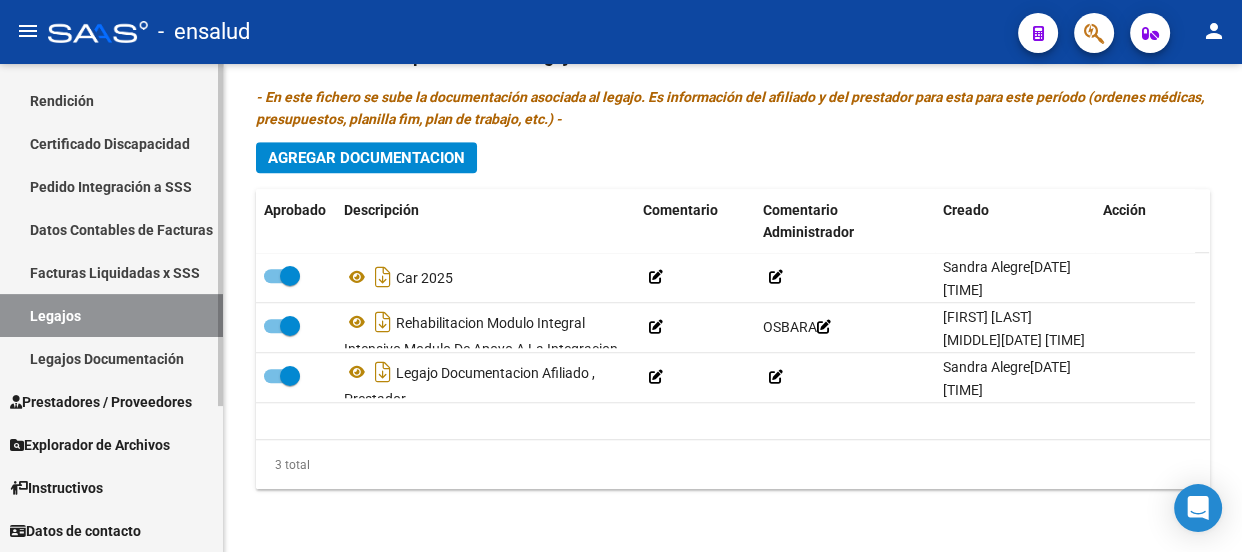 click on "Prestadores / Proveedores" at bounding box center (101, 402) 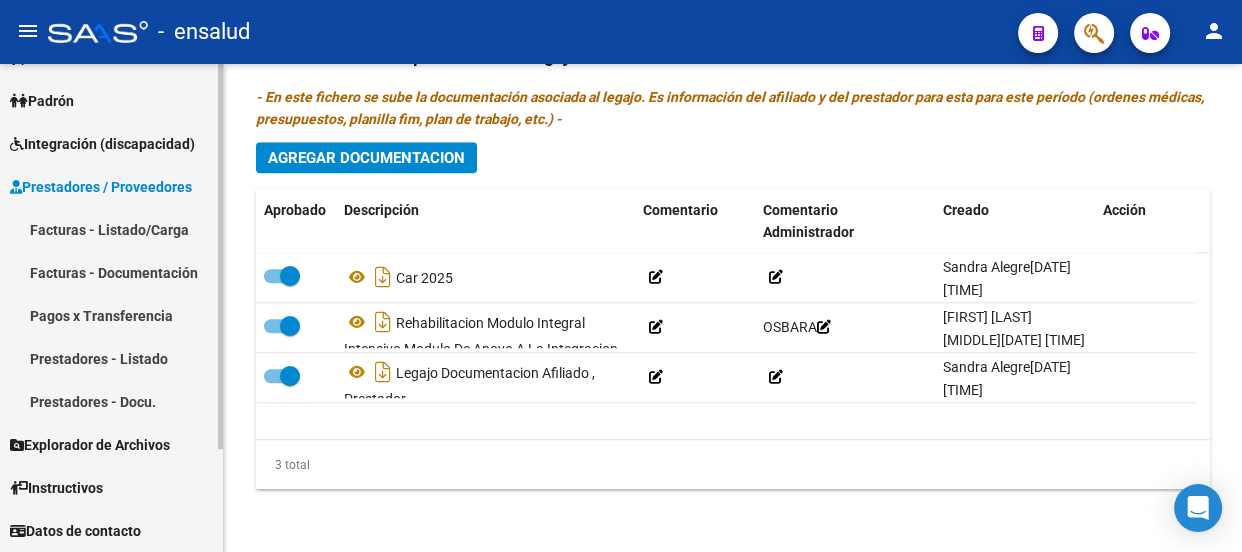 scroll, scrollTop: 79, scrollLeft: 0, axis: vertical 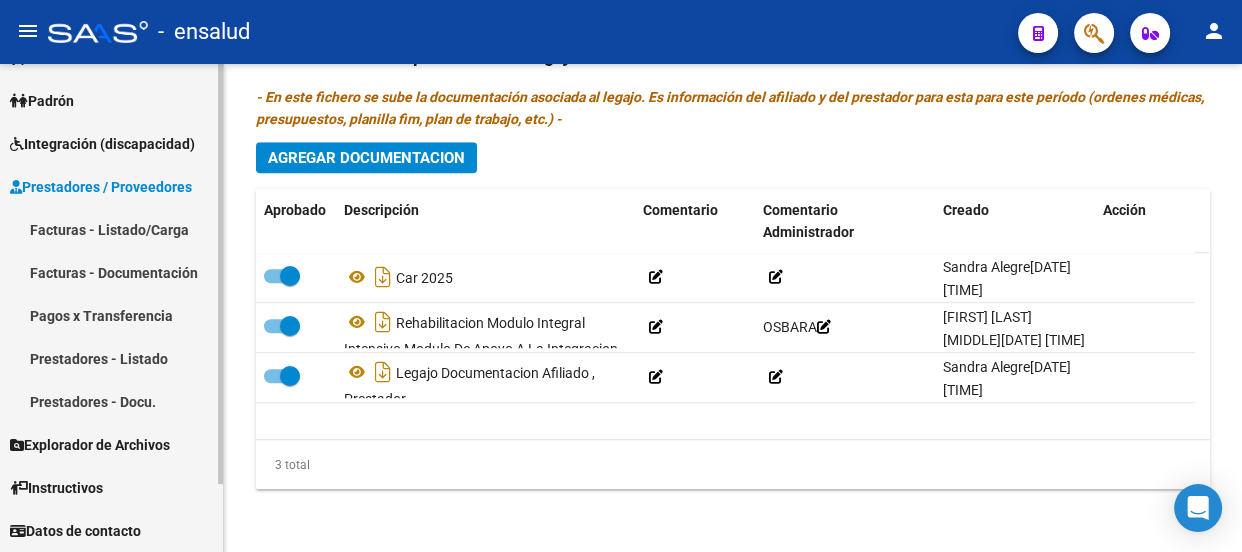 click on "Facturas - Listado/Carga" at bounding box center (111, 229) 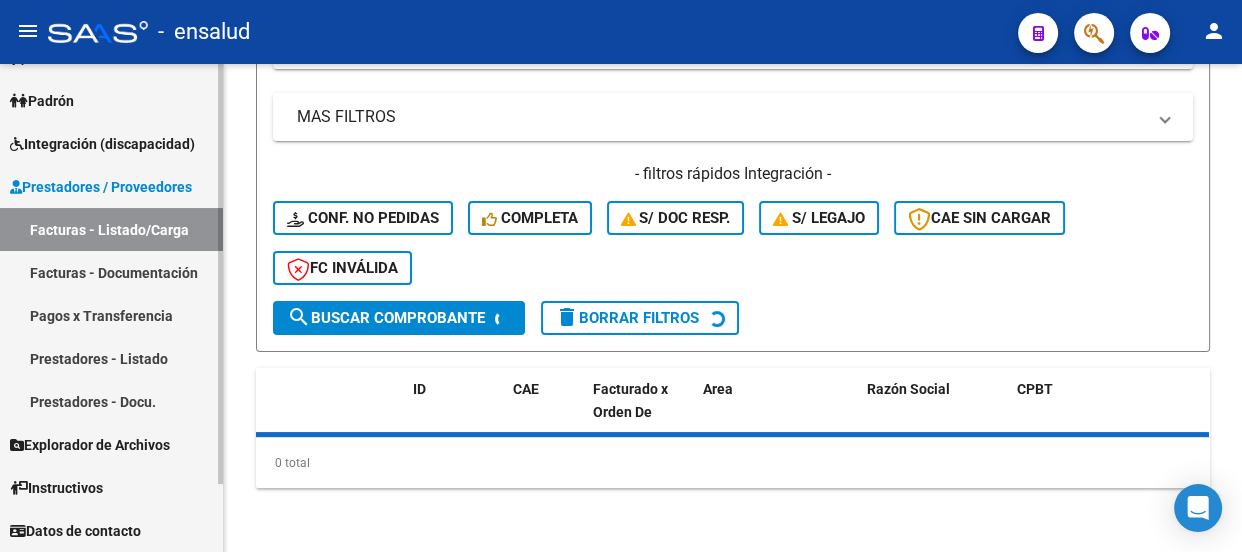 scroll, scrollTop: 0, scrollLeft: 0, axis: both 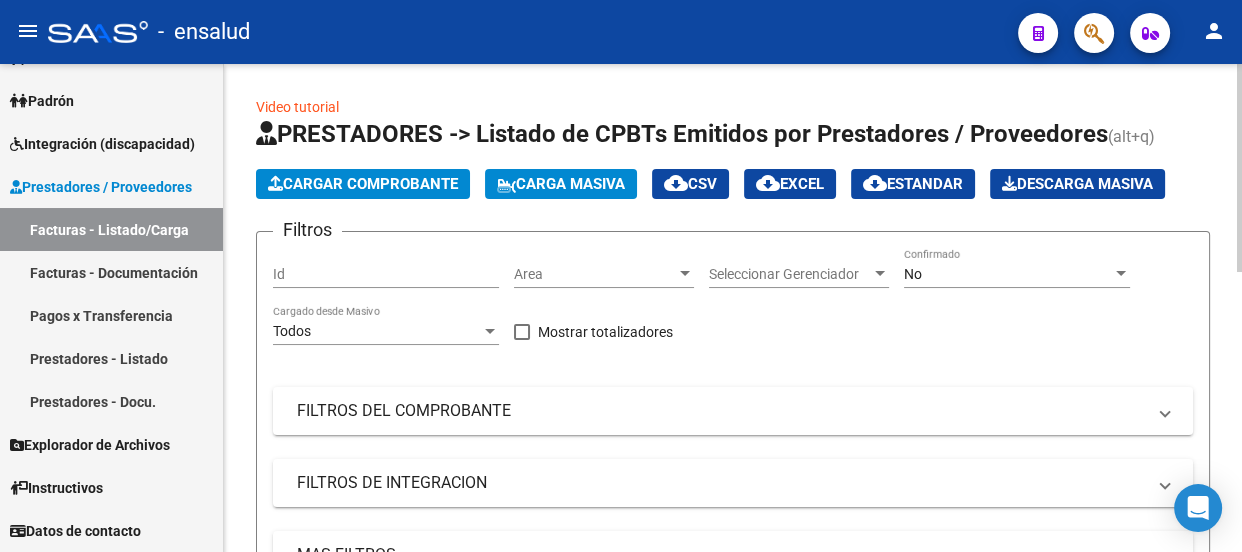 click on "Cargar Comprobante" 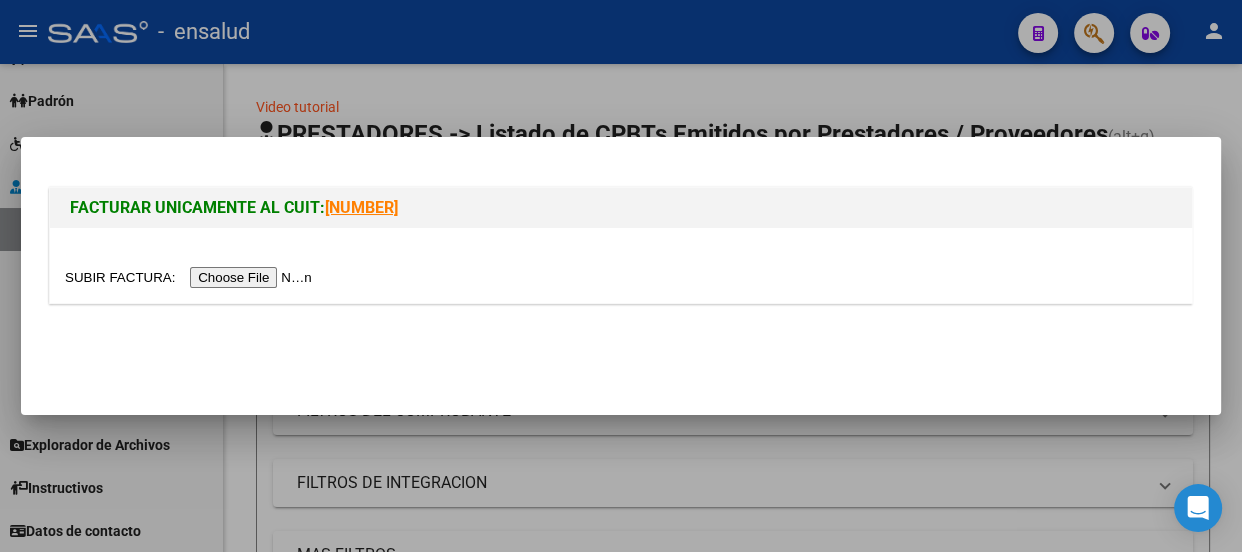 click at bounding box center (191, 277) 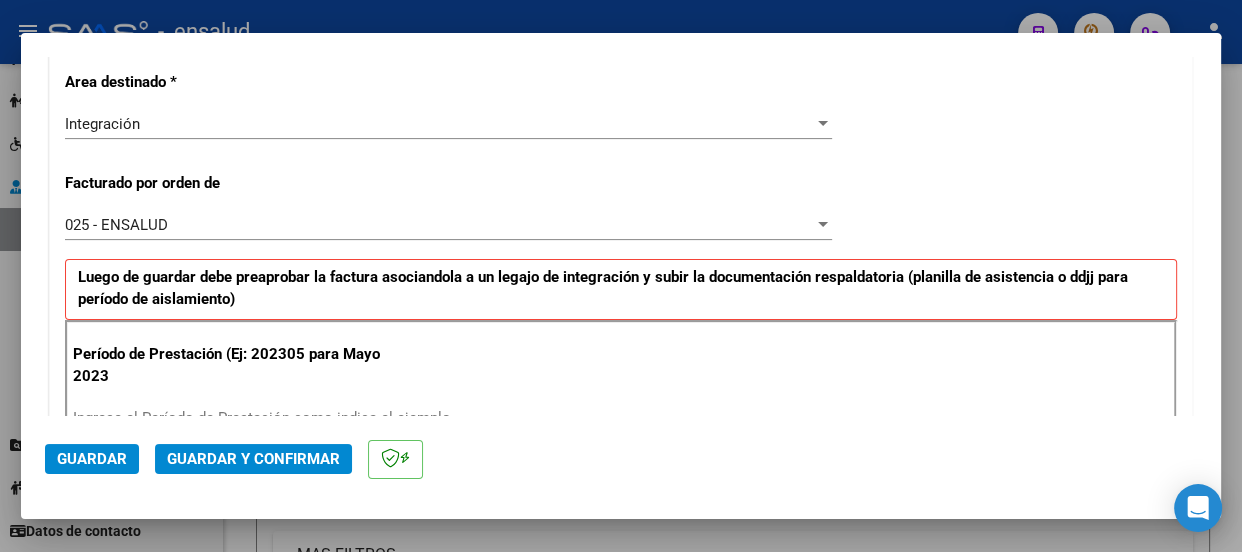 scroll, scrollTop: 636, scrollLeft: 0, axis: vertical 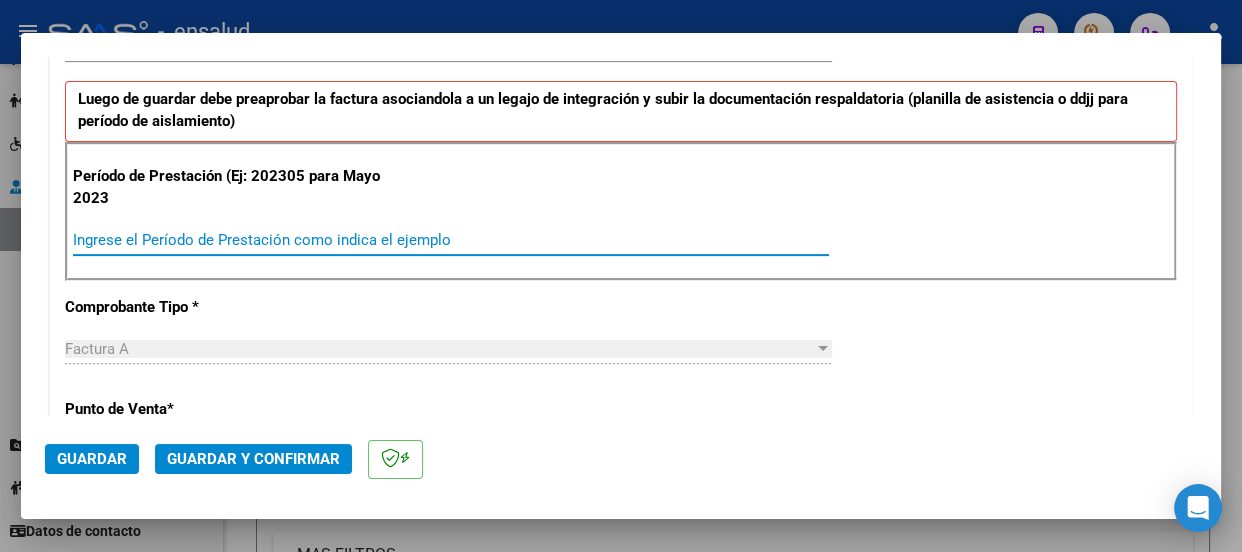 click on "Ingrese el Período de Prestación como indica el ejemplo" at bounding box center [451, 240] 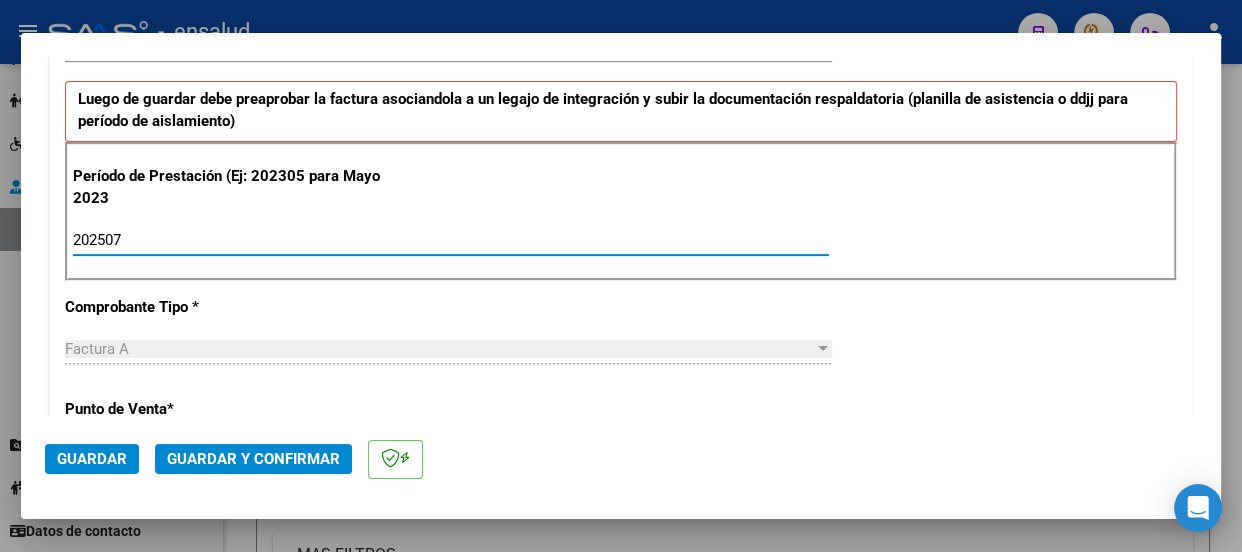 type on "202507" 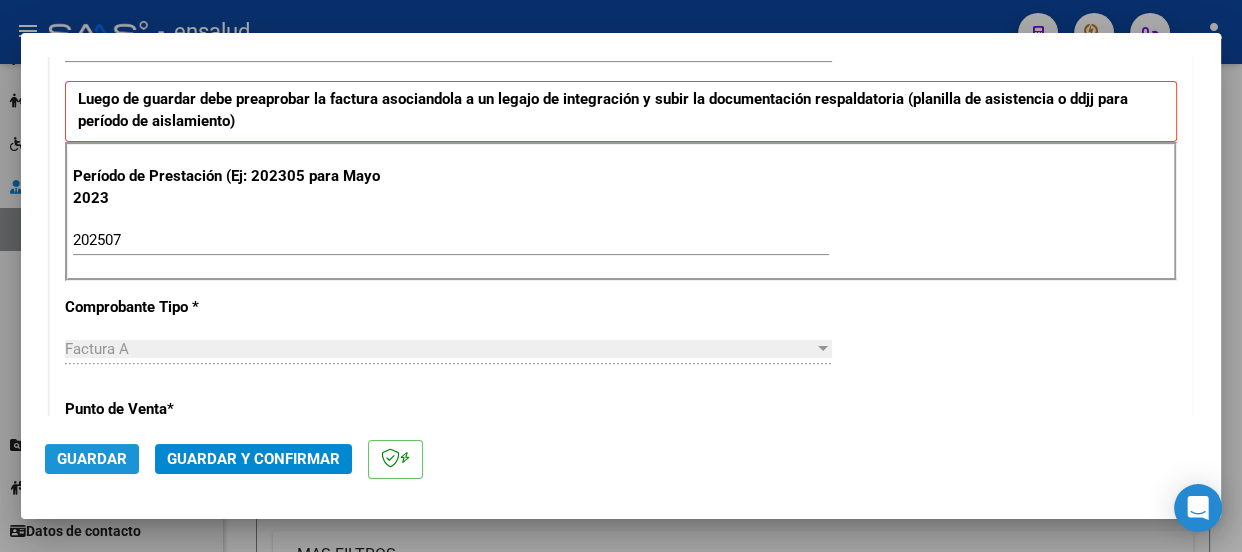 click on "Guardar" 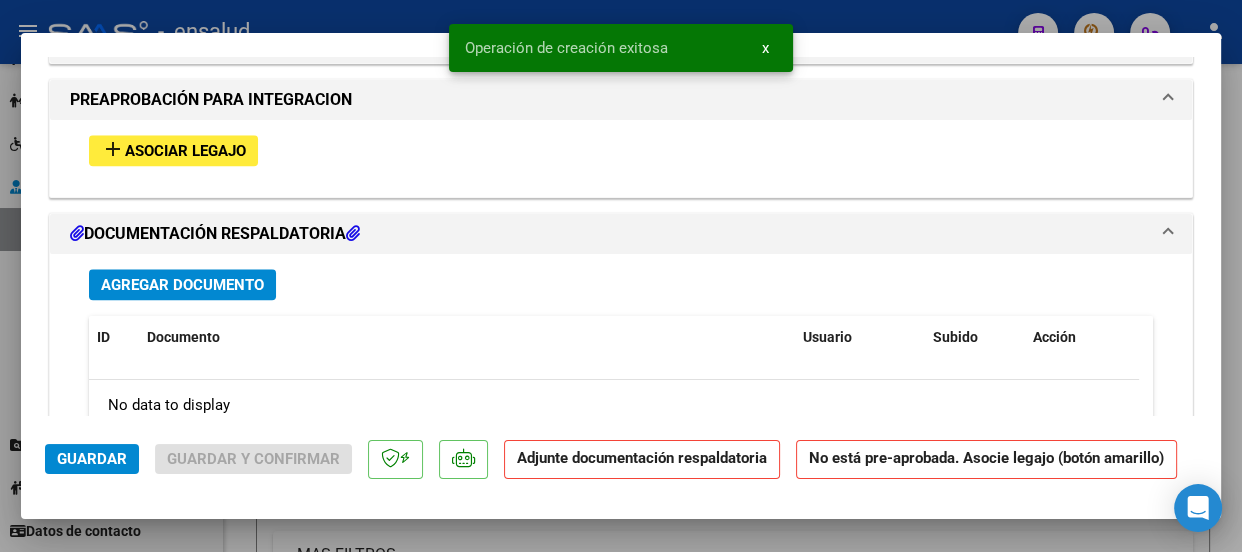 scroll, scrollTop: 2000, scrollLeft: 0, axis: vertical 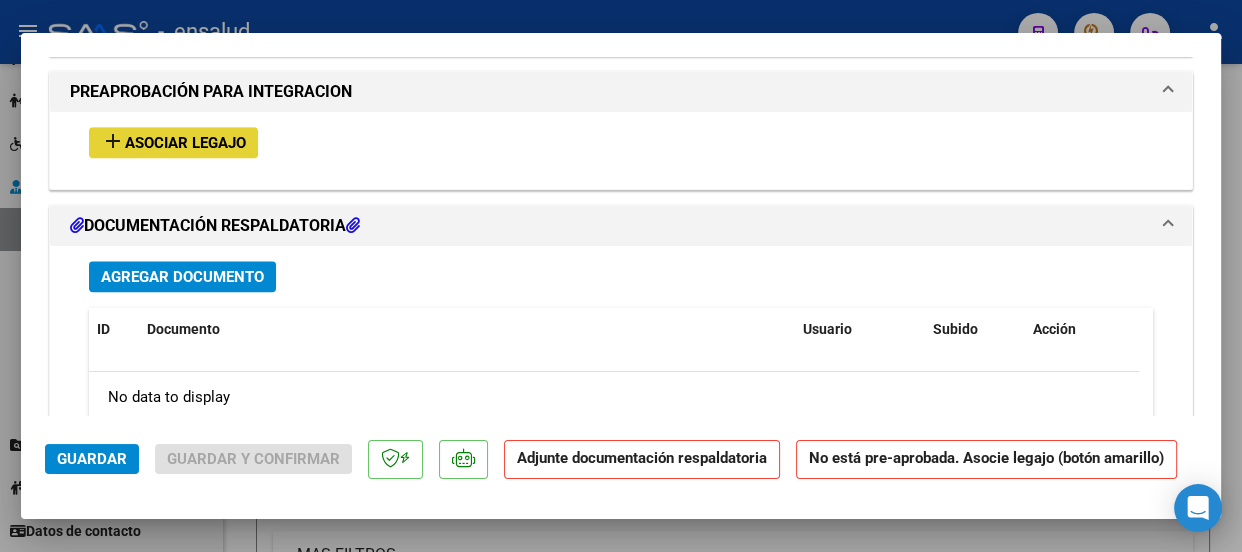 click on "Asociar Legajo" at bounding box center [185, 143] 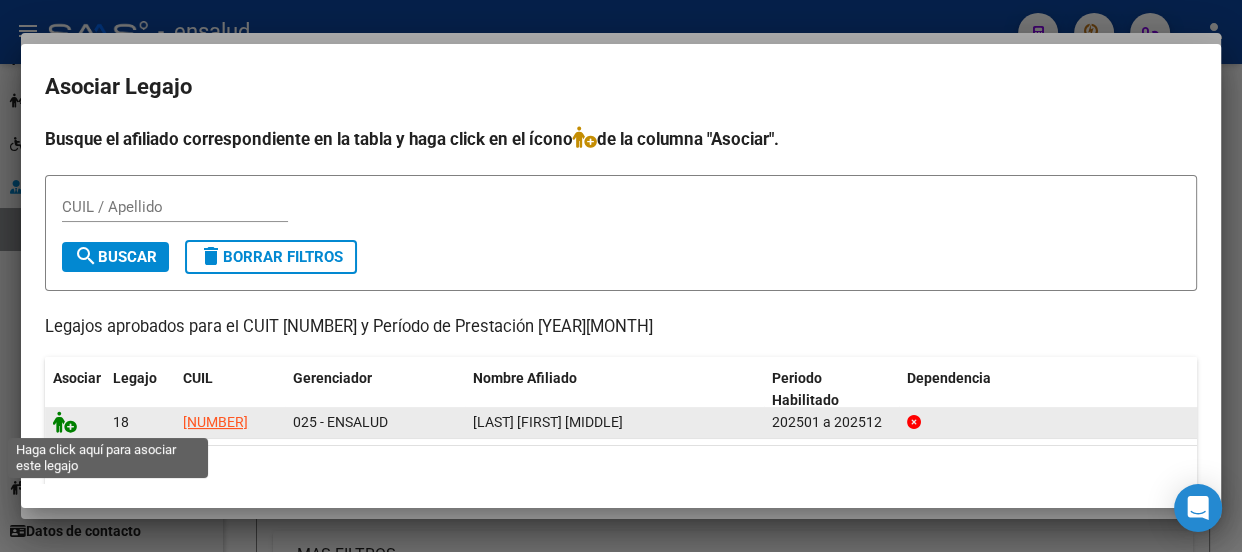 click 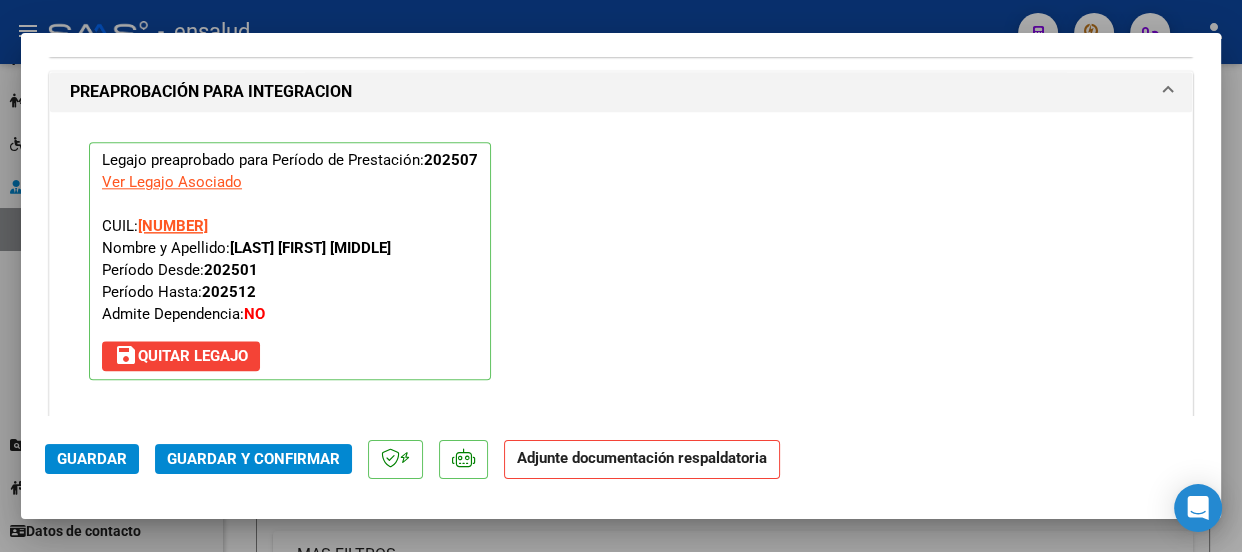 scroll, scrollTop: 2416, scrollLeft: 0, axis: vertical 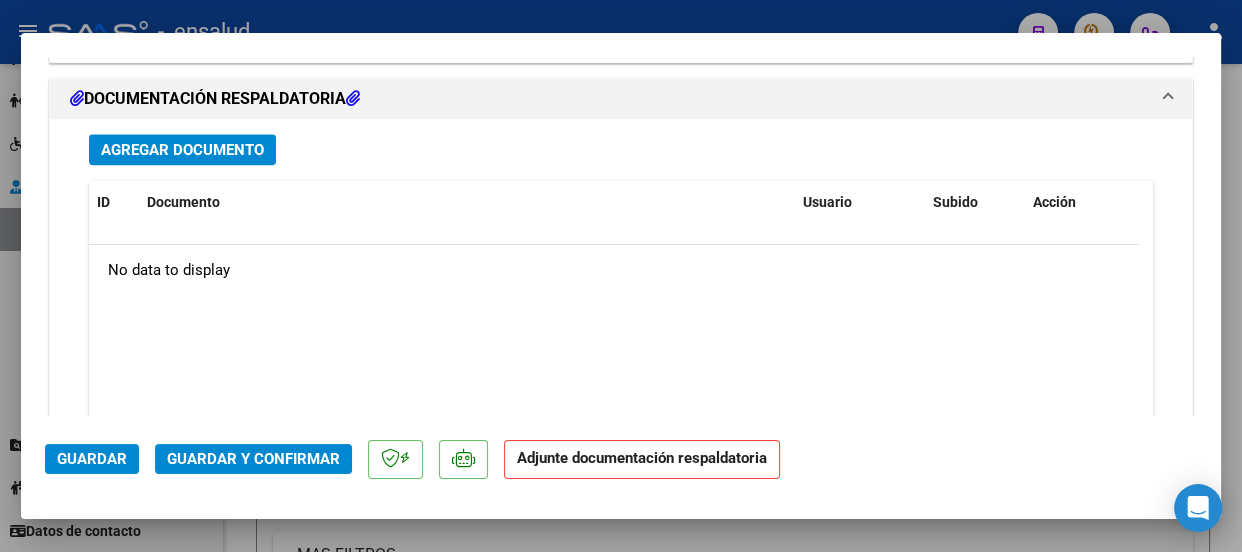 click on "Agregar Documento" at bounding box center [182, 150] 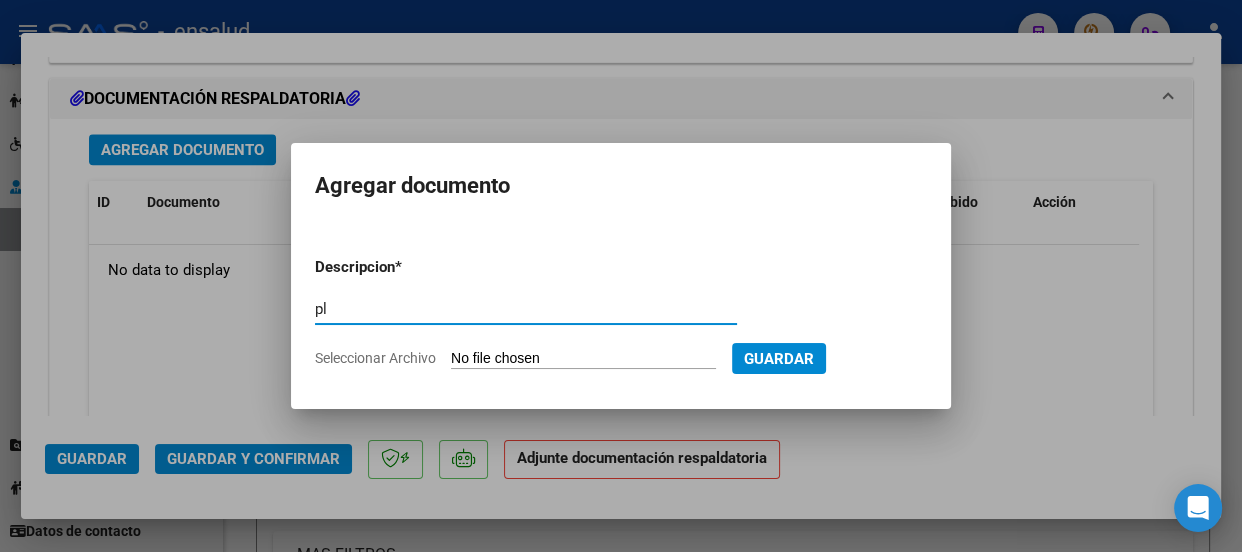 type on "p" 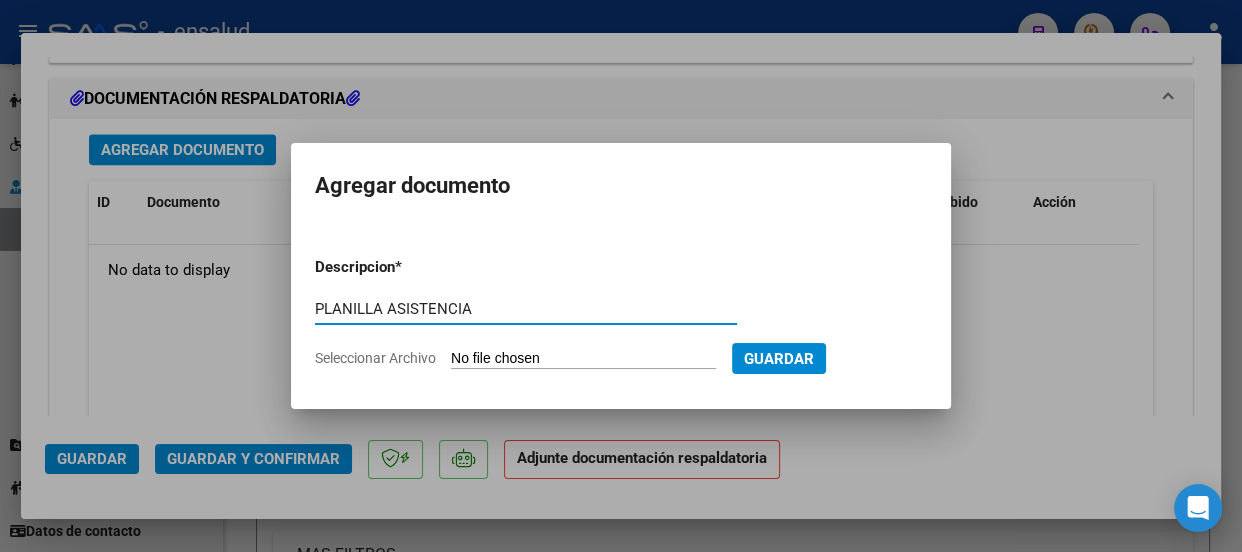 type on "PLANILLA ASISTENCIA" 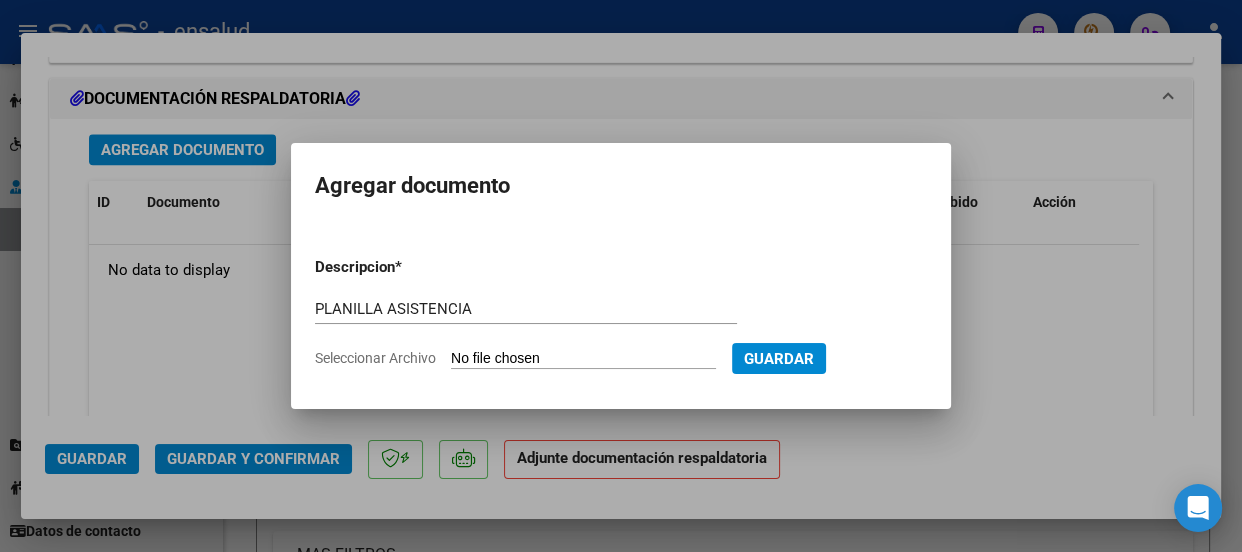 click on "Seleccionar Archivo" at bounding box center [583, 359] 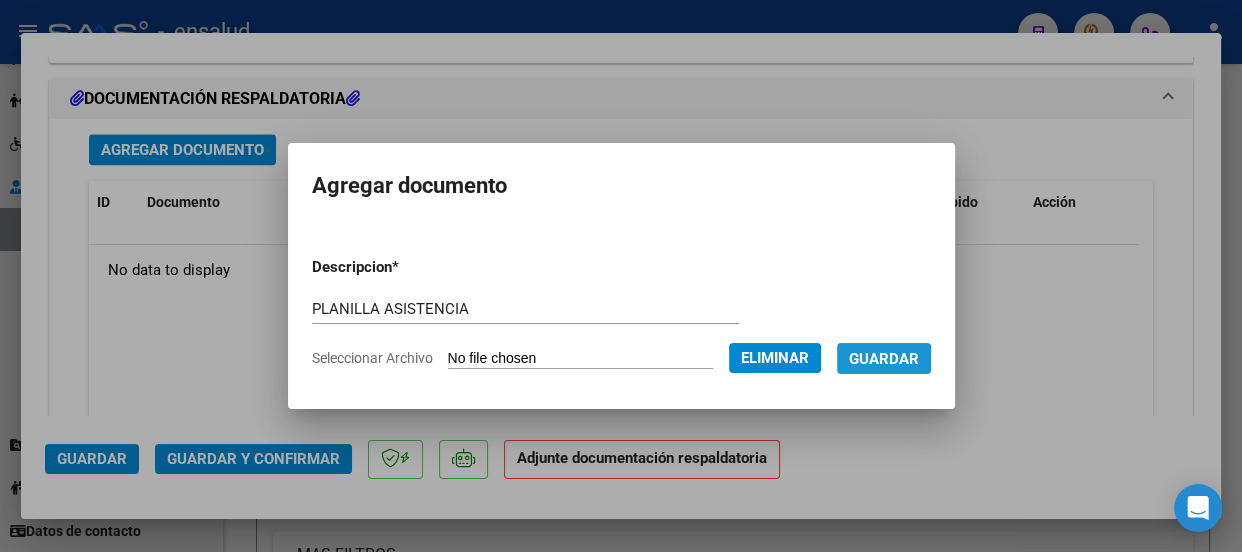 click on "Guardar" at bounding box center [884, 359] 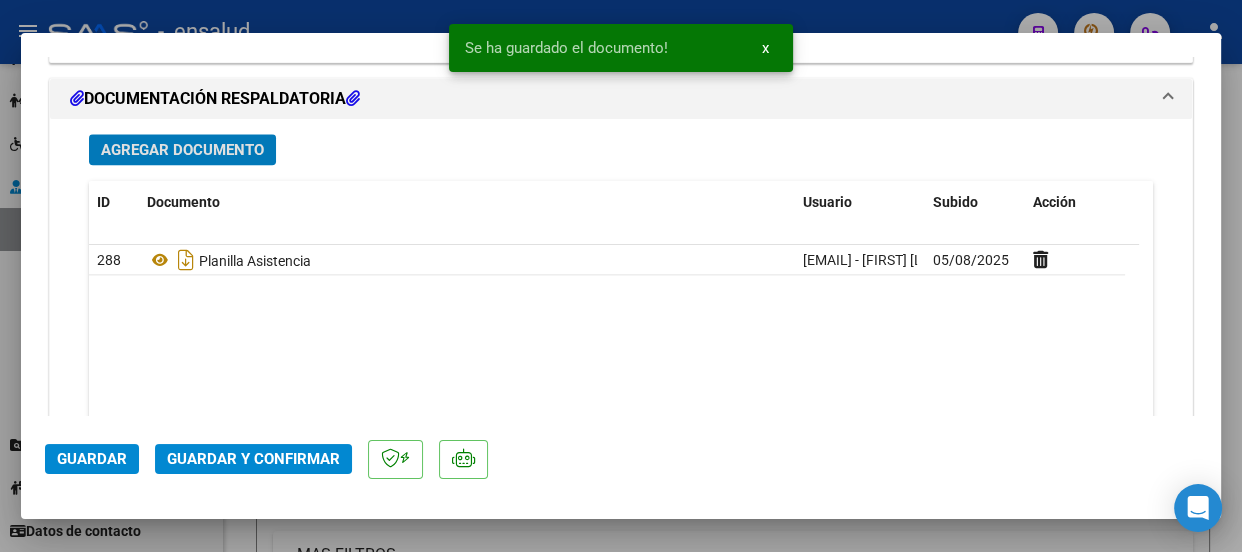 click on "Guardar y Confirmar" 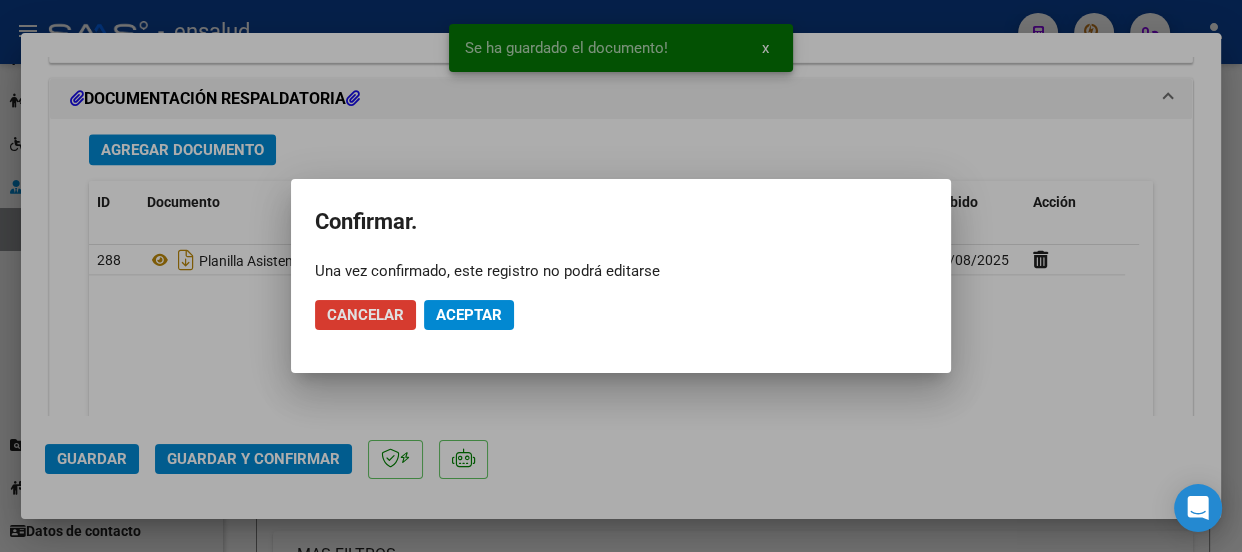click on "Aceptar" 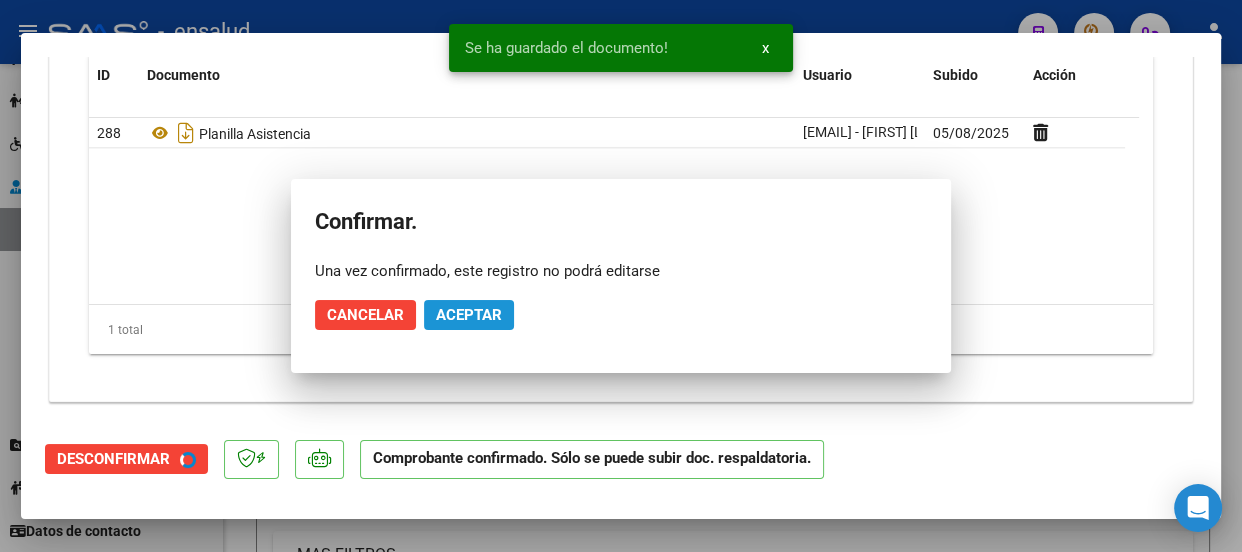 scroll, scrollTop: 2235, scrollLeft: 0, axis: vertical 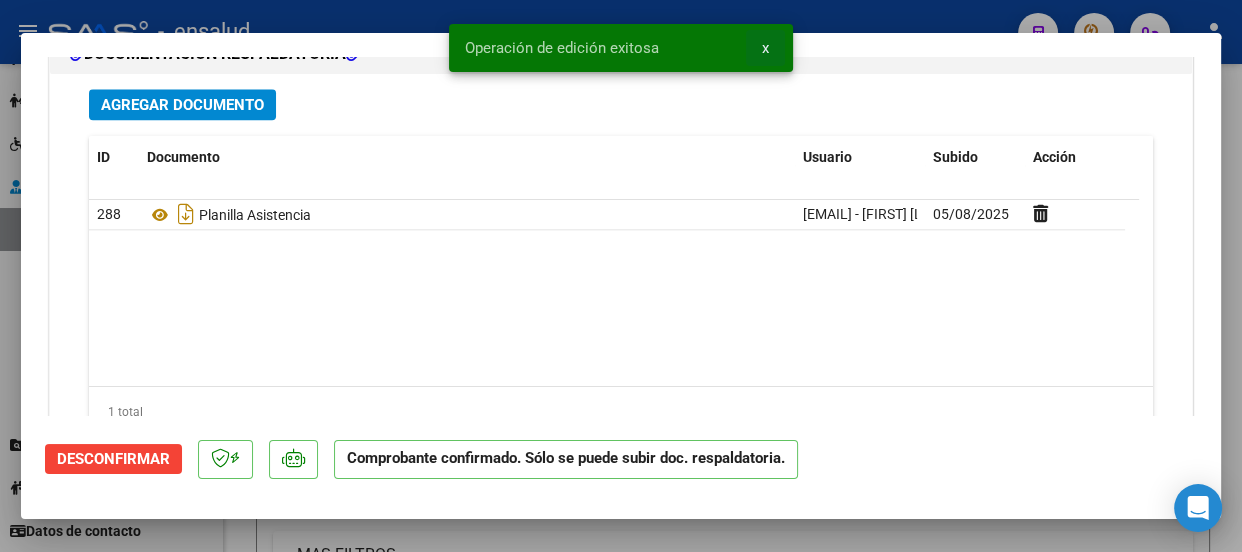 click on "x" at bounding box center (765, 48) 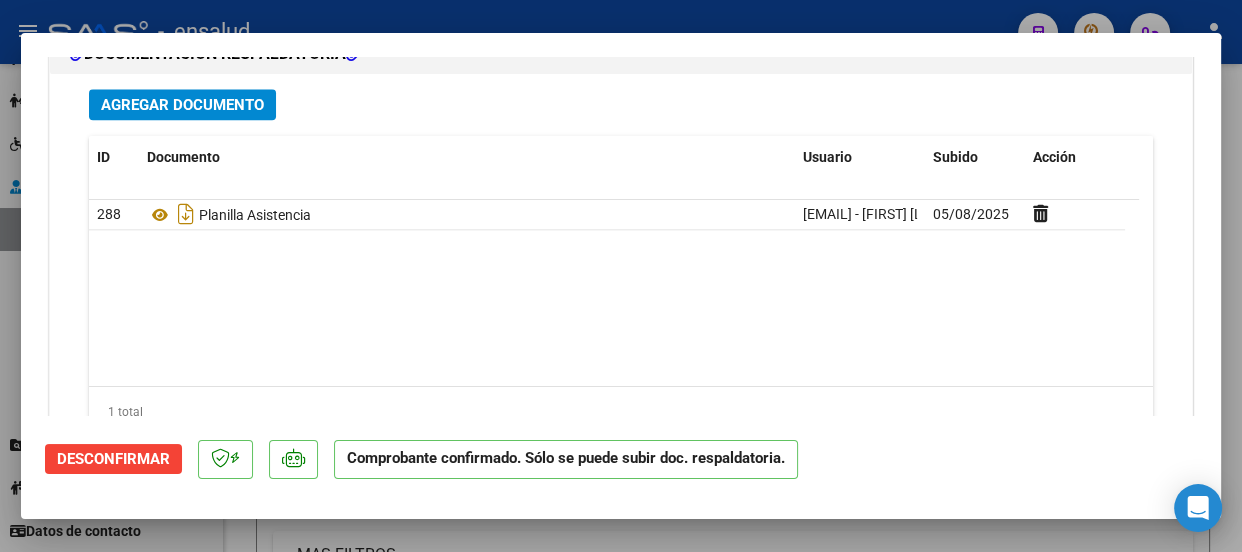 click at bounding box center (621, 276) 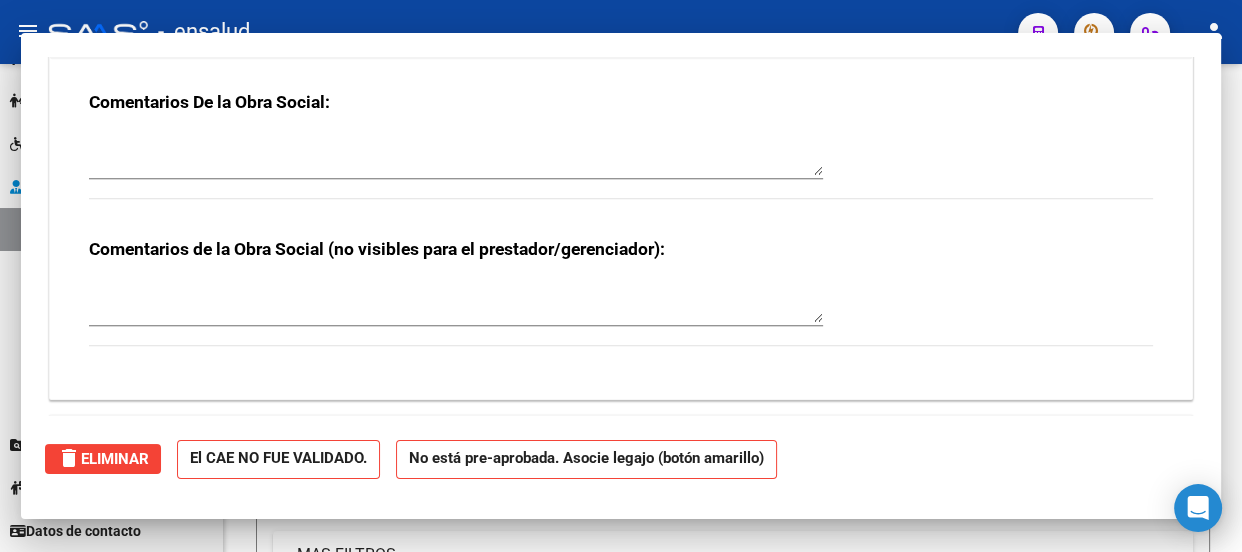 type 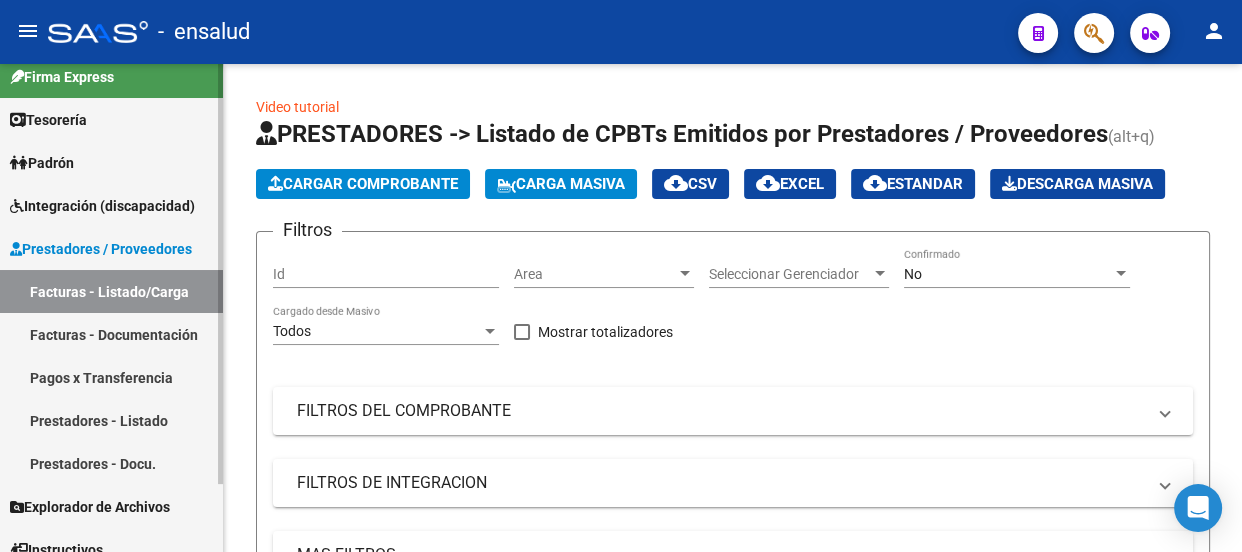 scroll, scrollTop: 0, scrollLeft: 0, axis: both 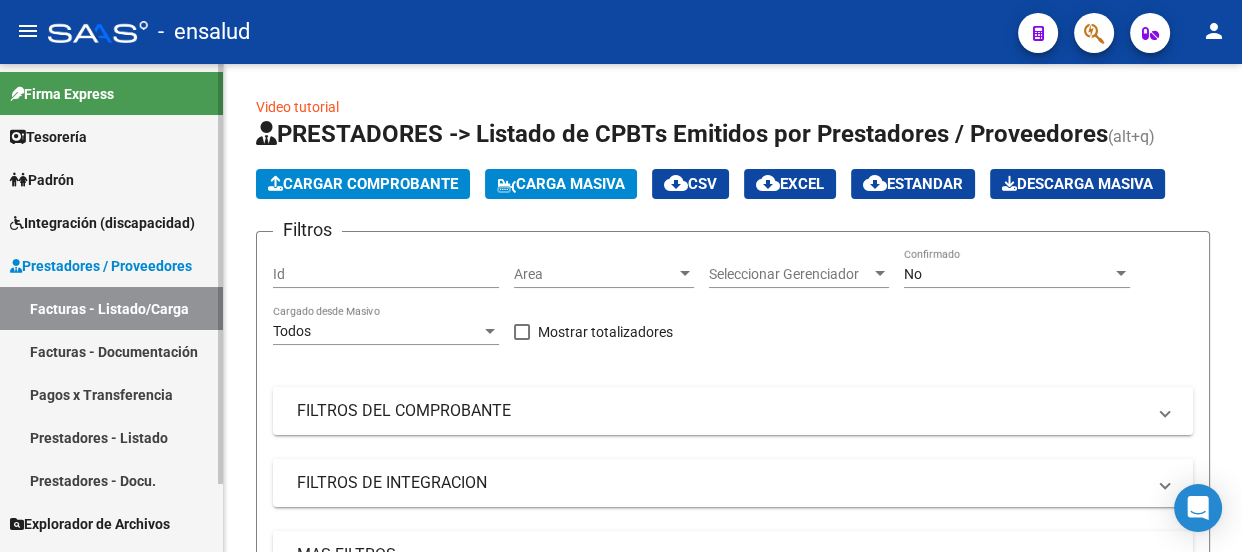 click on "Integración (discapacidad)" at bounding box center [102, 223] 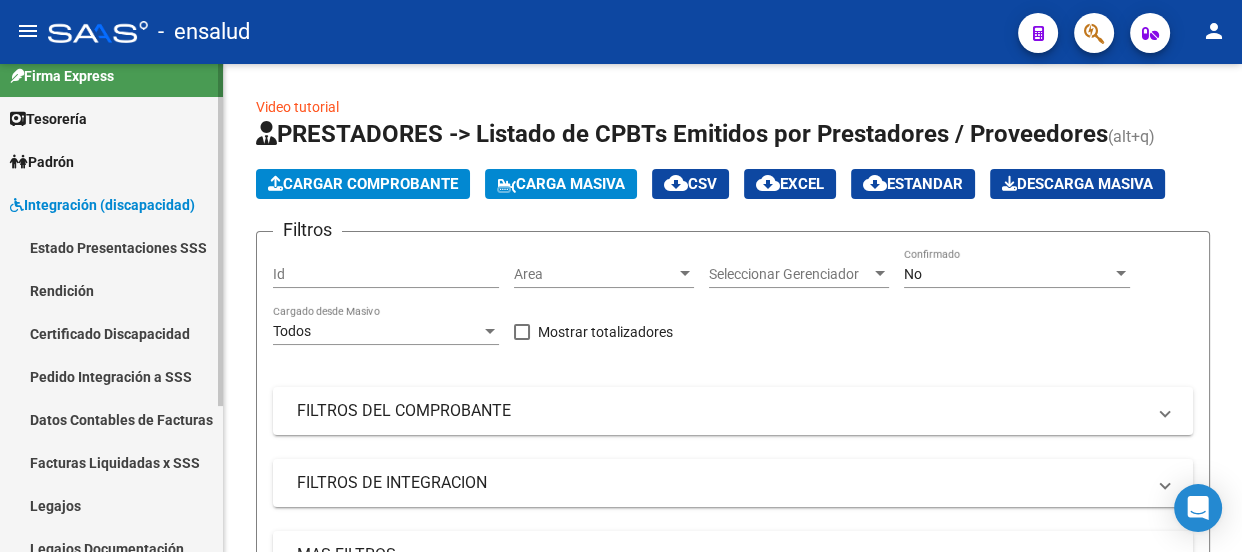 scroll, scrollTop: 0, scrollLeft: 0, axis: both 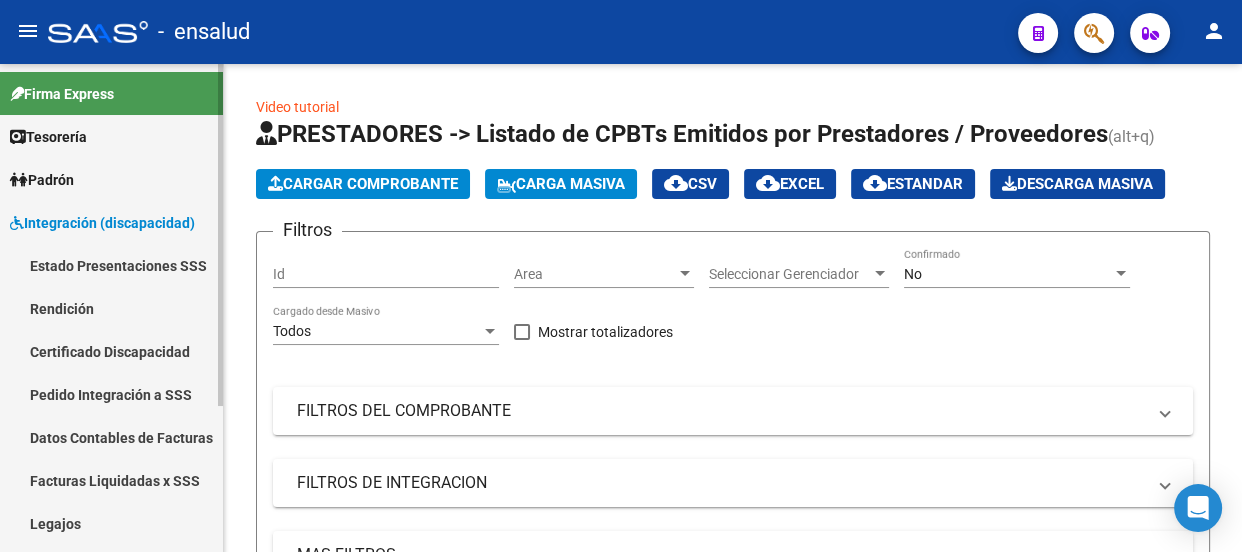 click on "Firma Express" at bounding box center [62, 94] 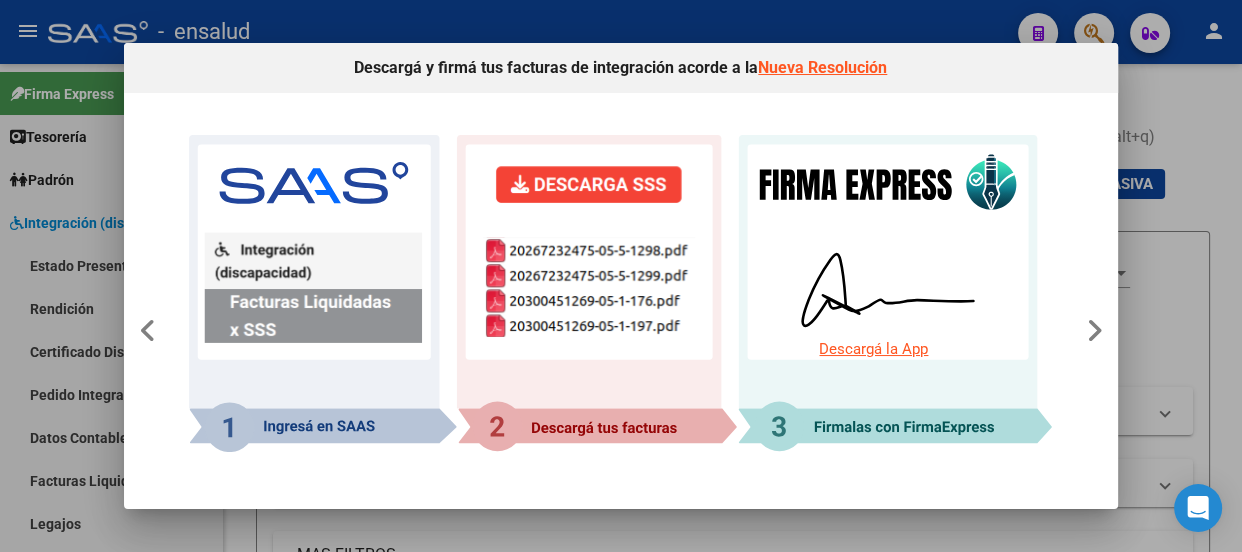 click at bounding box center [621, 276] 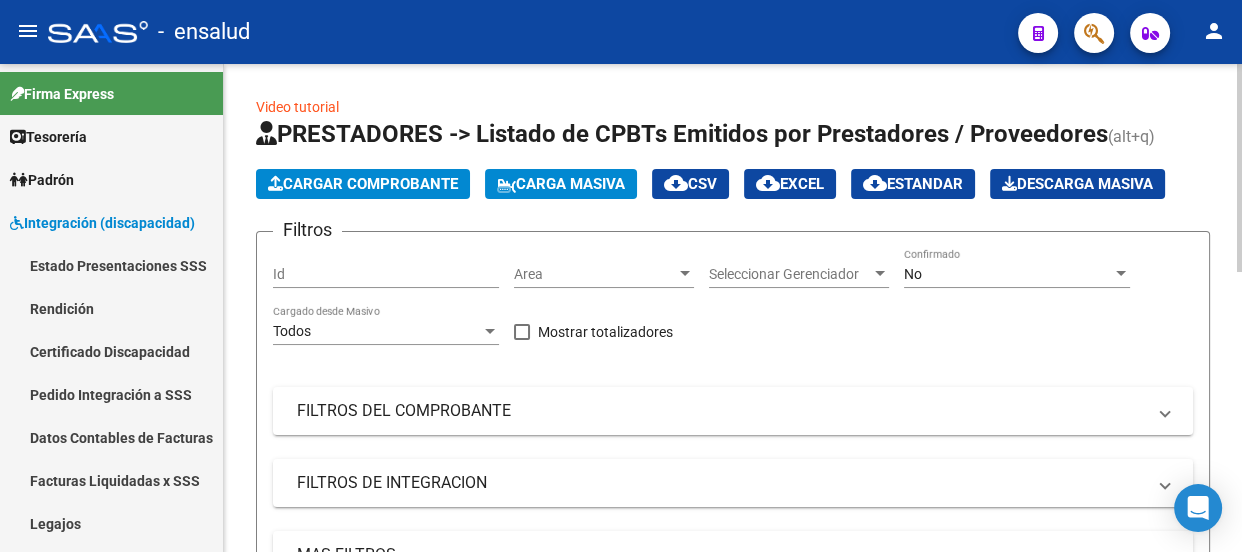 click on "Video tutorial" 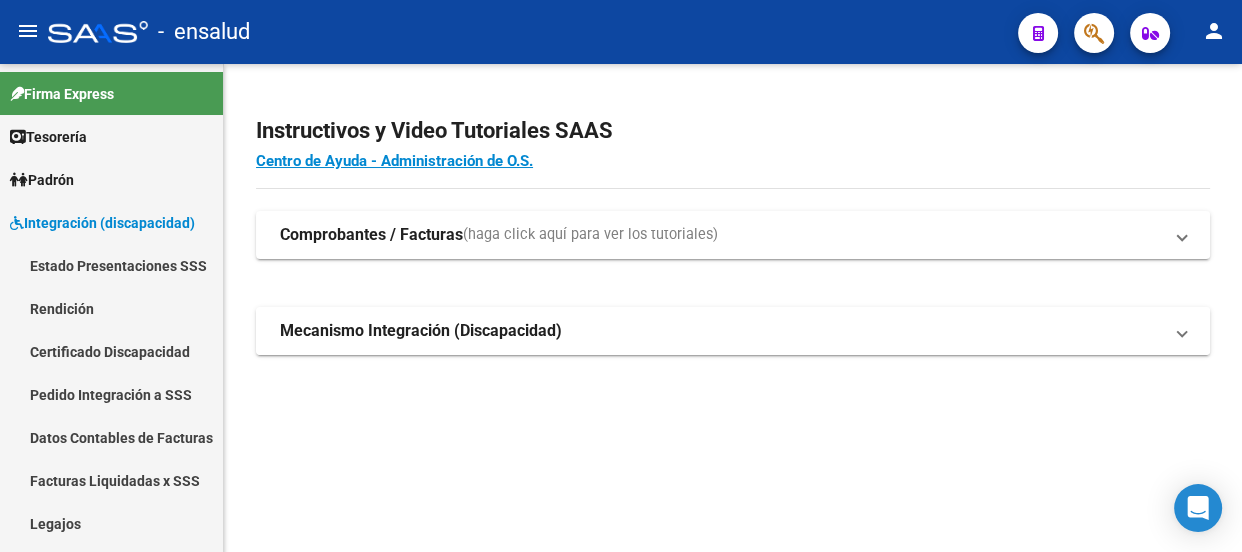 click on "Mecanismo Integración (Discapacidad)" at bounding box center [421, 331] 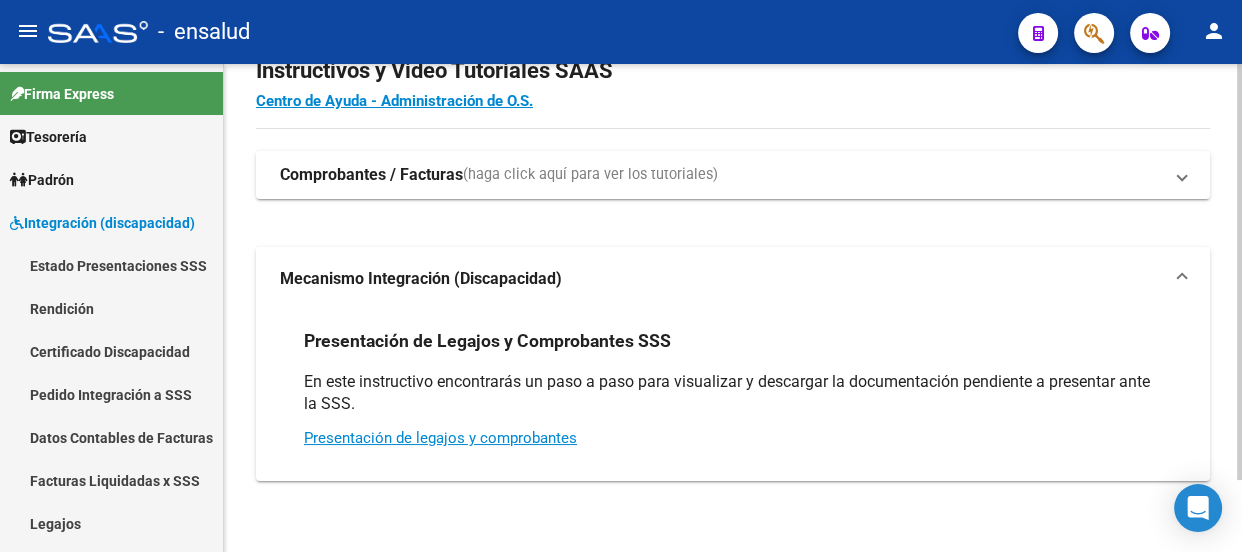 scroll, scrollTop: 84, scrollLeft: 0, axis: vertical 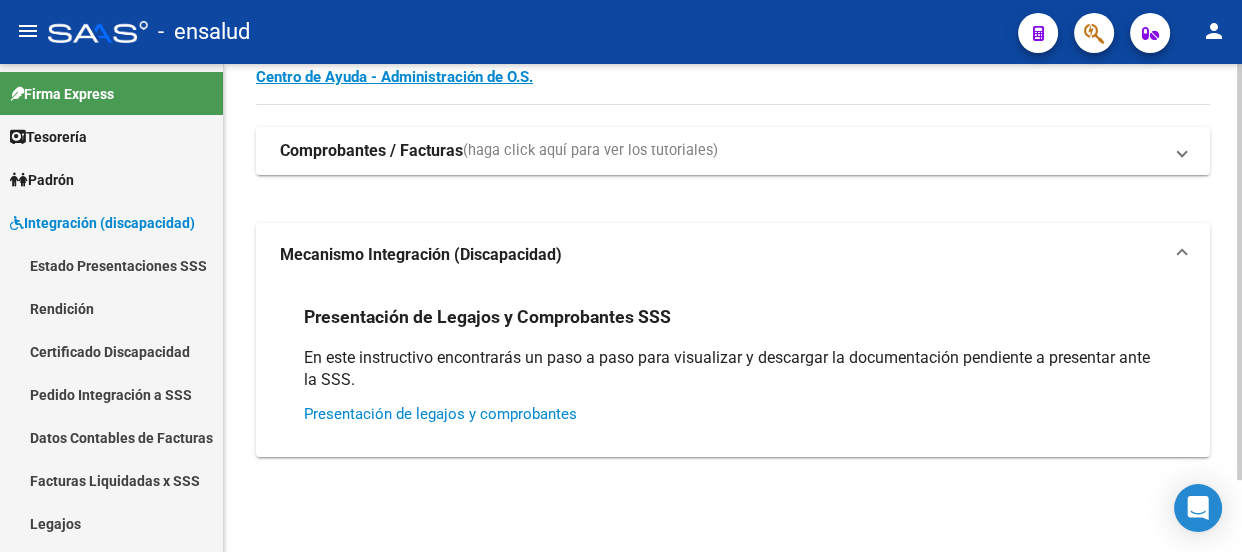 click on "Presentación de legajos y comprobantes" at bounding box center [440, 414] 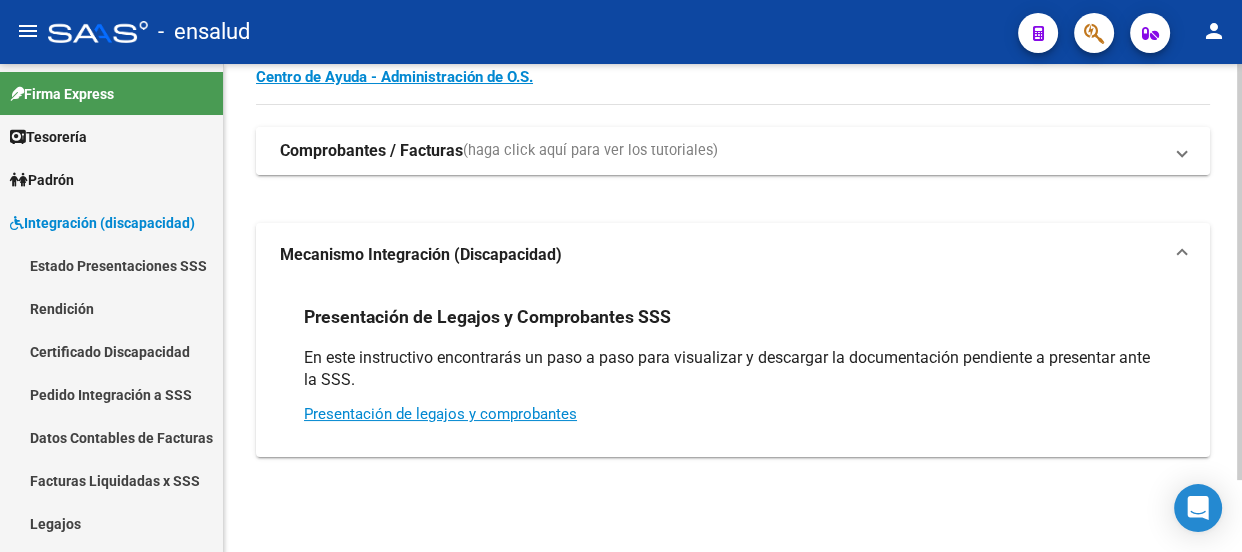 click on "Comprobantes / Facturas" at bounding box center (371, 151) 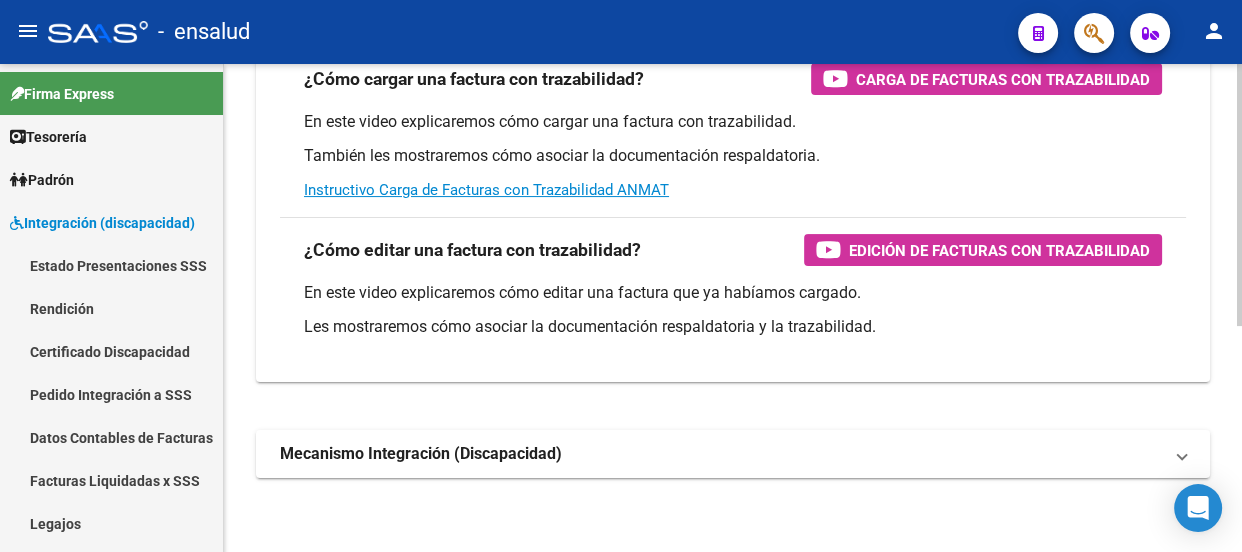 scroll, scrollTop: 420, scrollLeft: 0, axis: vertical 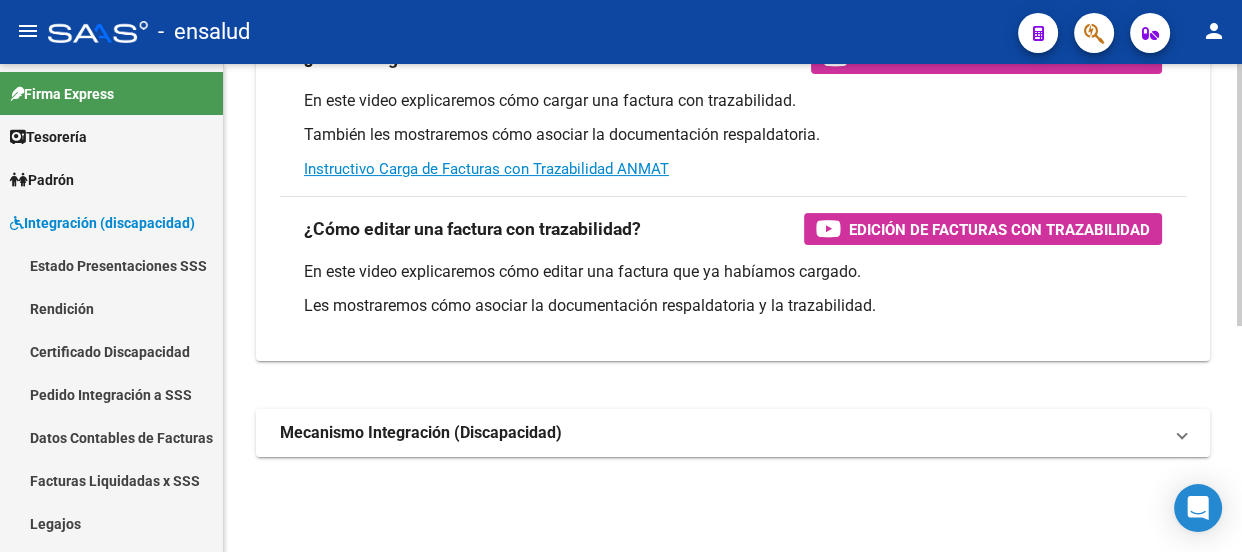 click on "Mecanismo Integración (Discapacidad)" at bounding box center [421, 433] 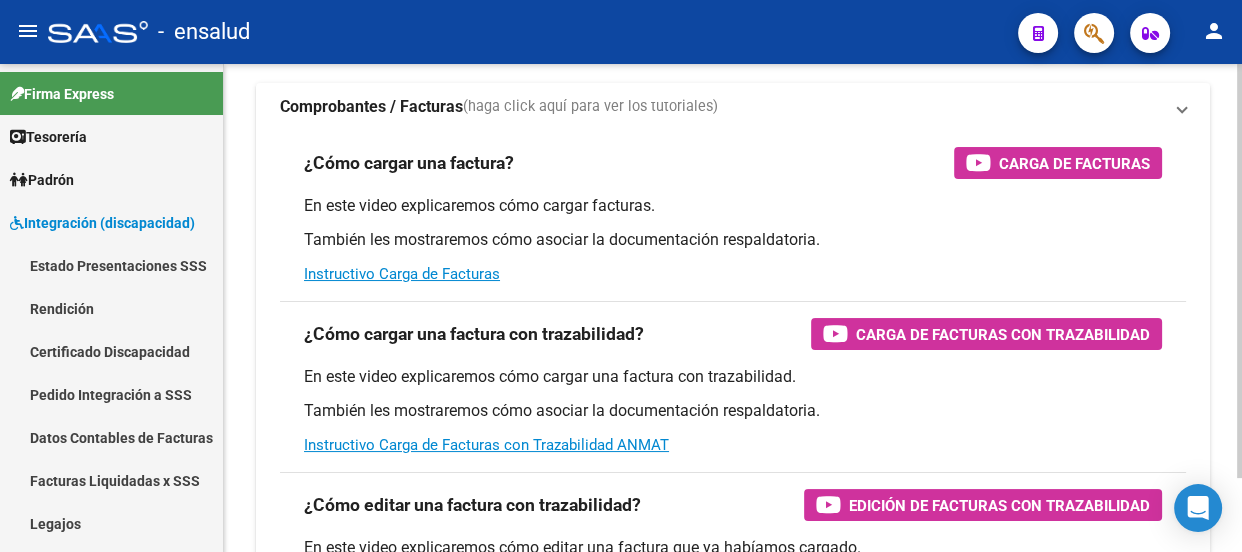 scroll, scrollTop: 84, scrollLeft: 0, axis: vertical 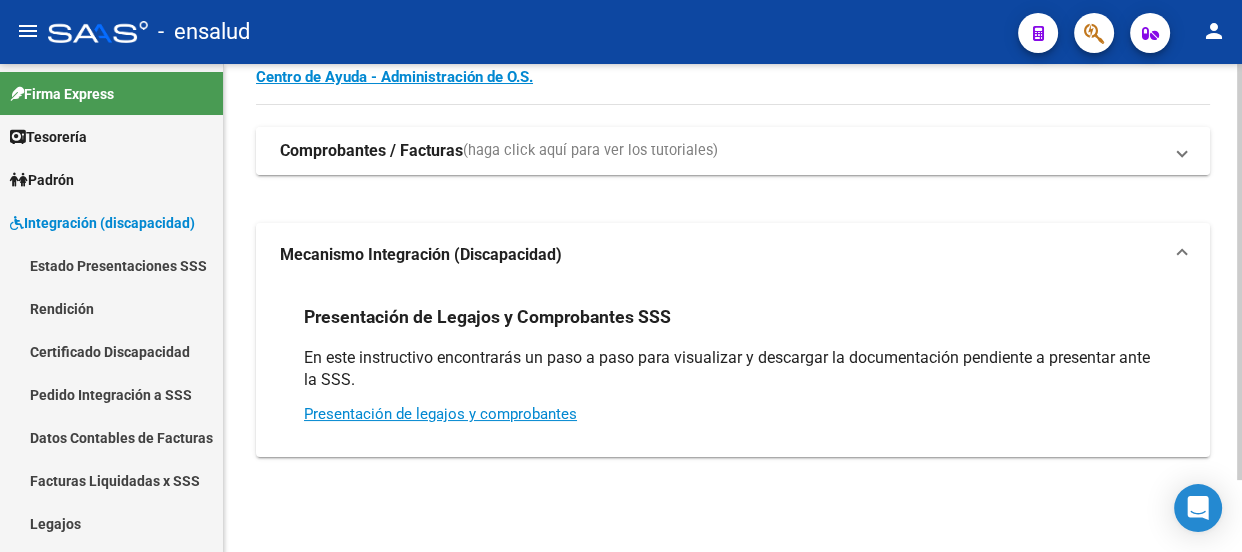 click on "Comprobantes / Facturas" at bounding box center [371, 151] 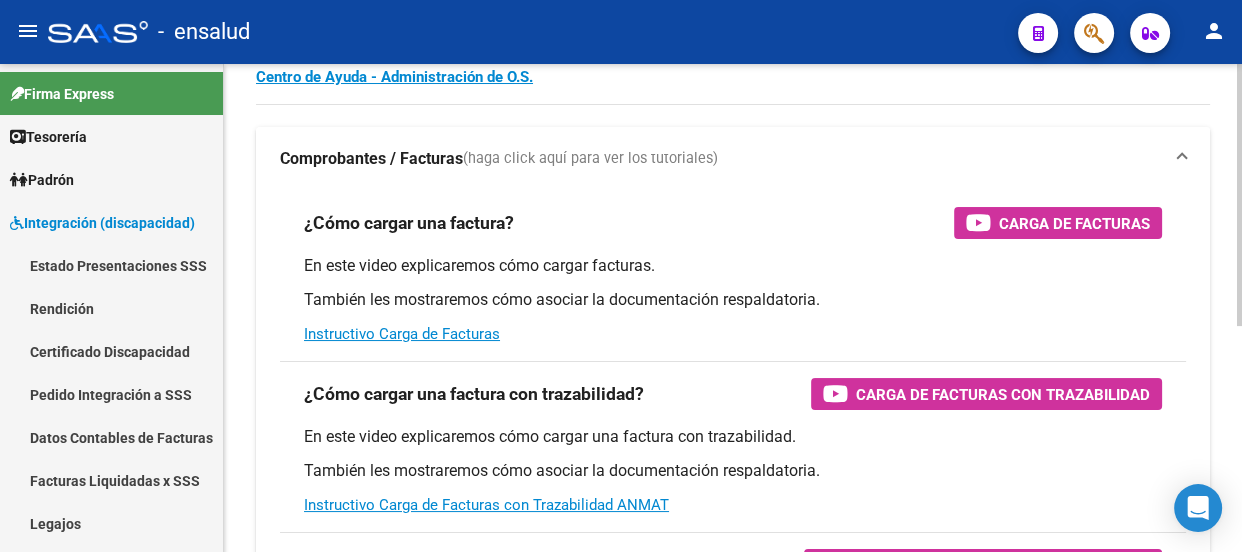 scroll, scrollTop: 0, scrollLeft: 0, axis: both 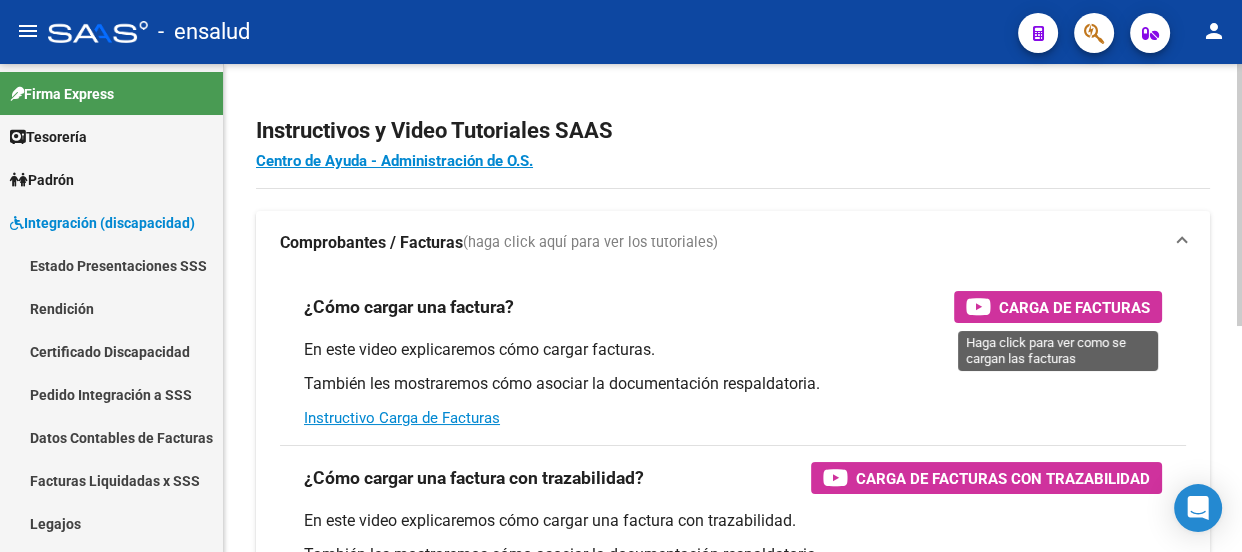 click on "Carga de Facturas" at bounding box center (1074, 307) 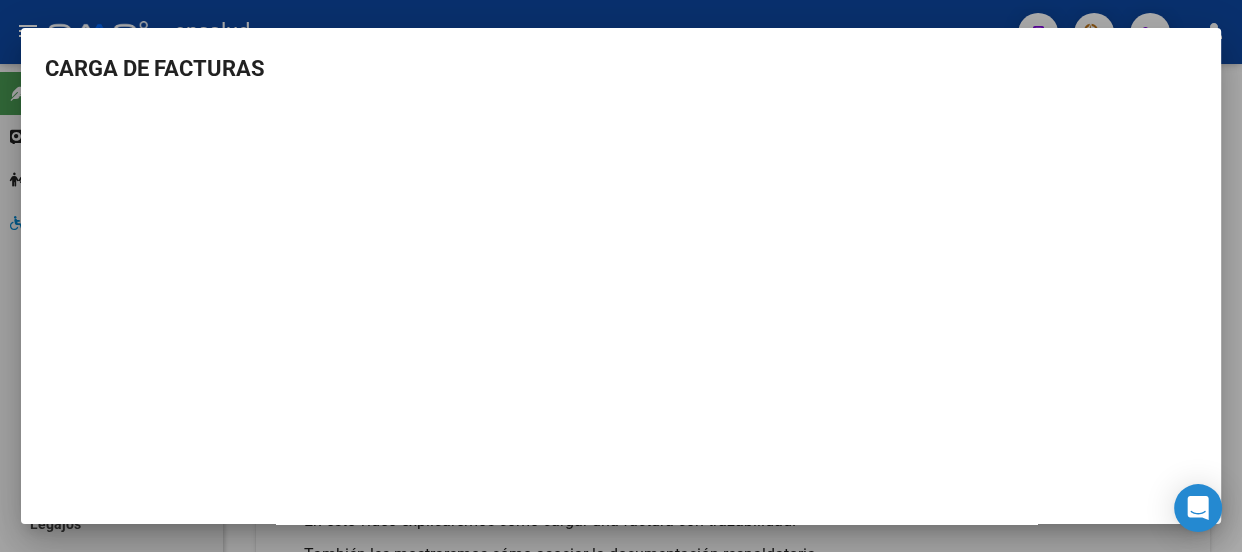 click at bounding box center [621, 276] 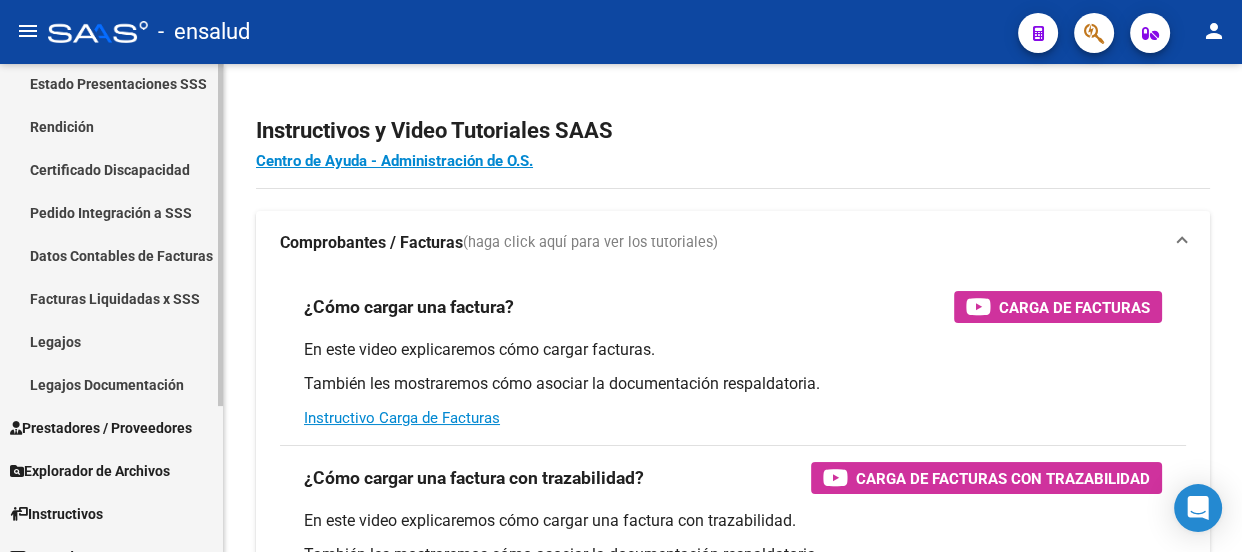 scroll, scrollTop: 208, scrollLeft: 0, axis: vertical 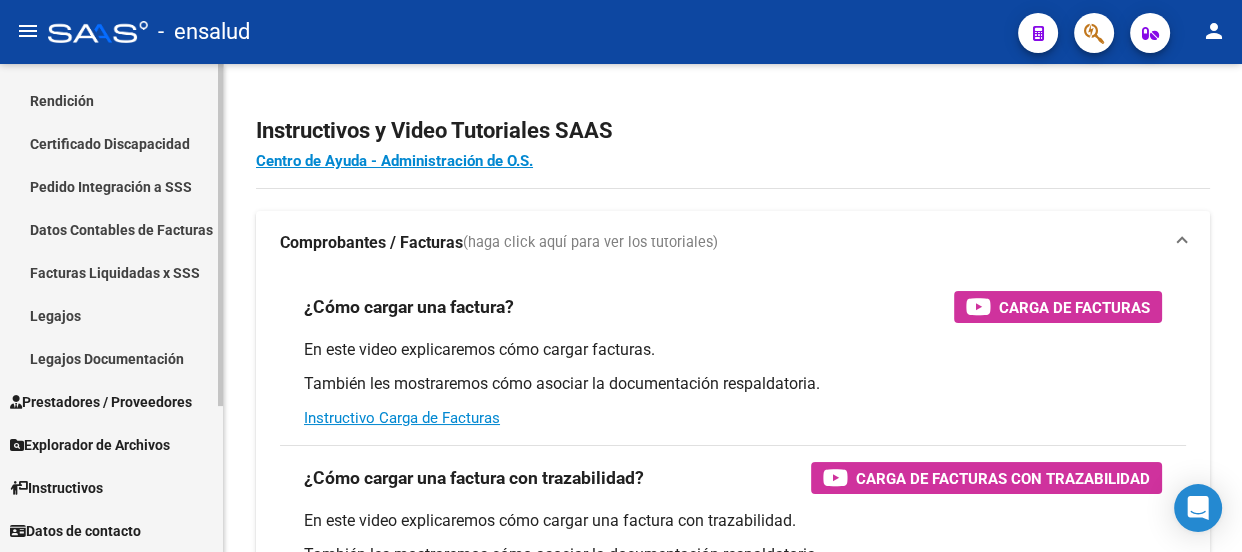 click on "Prestadores / Proveedores" at bounding box center [101, 402] 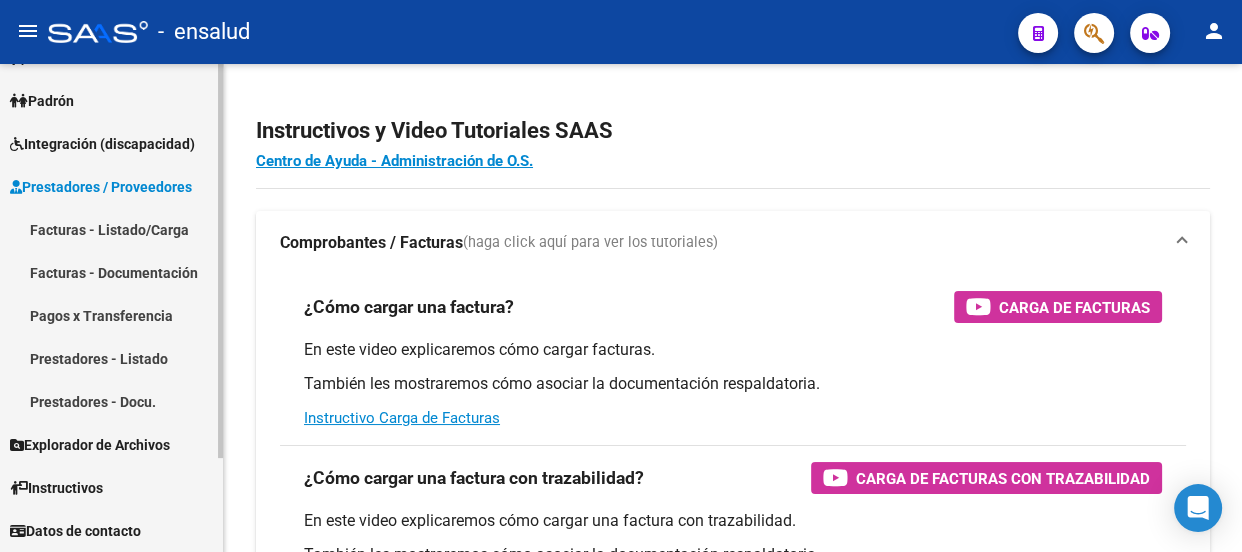 scroll, scrollTop: 79, scrollLeft: 0, axis: vertical 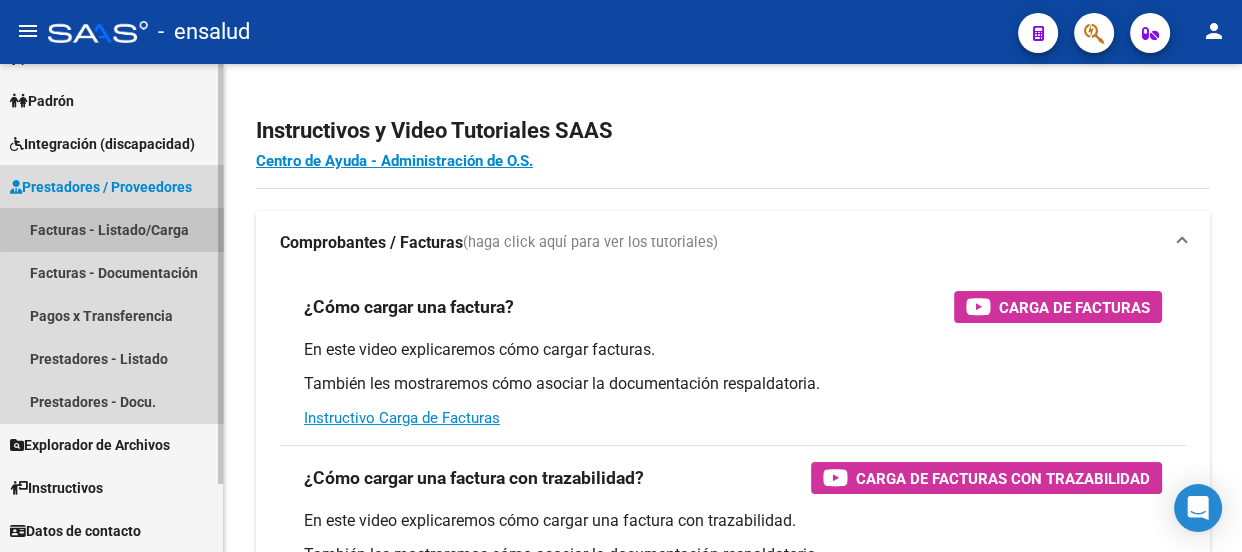 click on "Facturas - Listado/Carga" at bounding box center (111, 229) 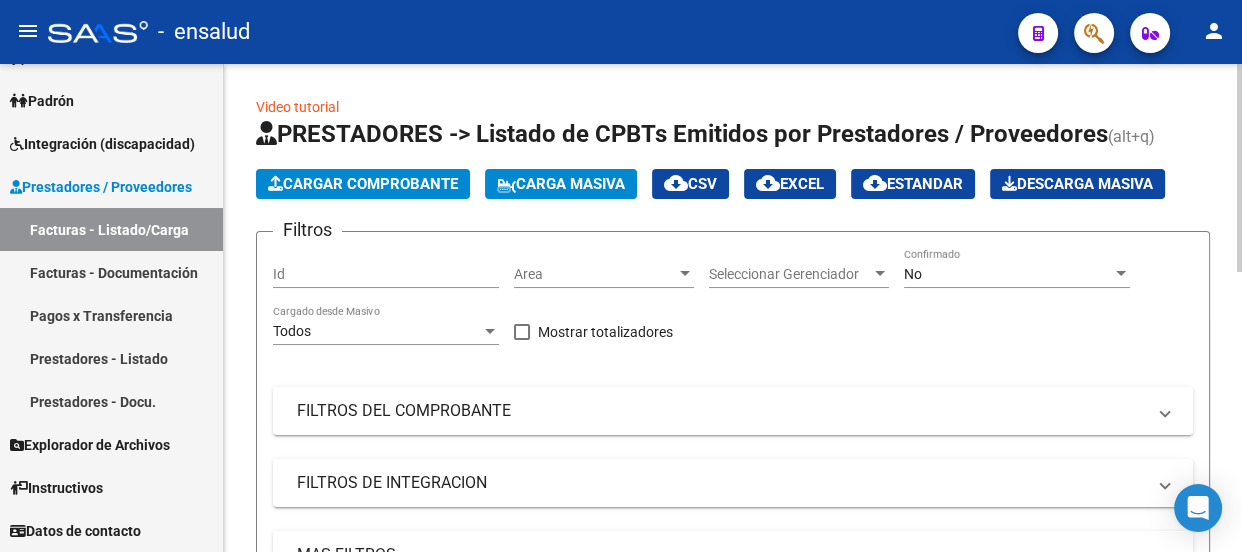 click on "Cargar Comprobante" 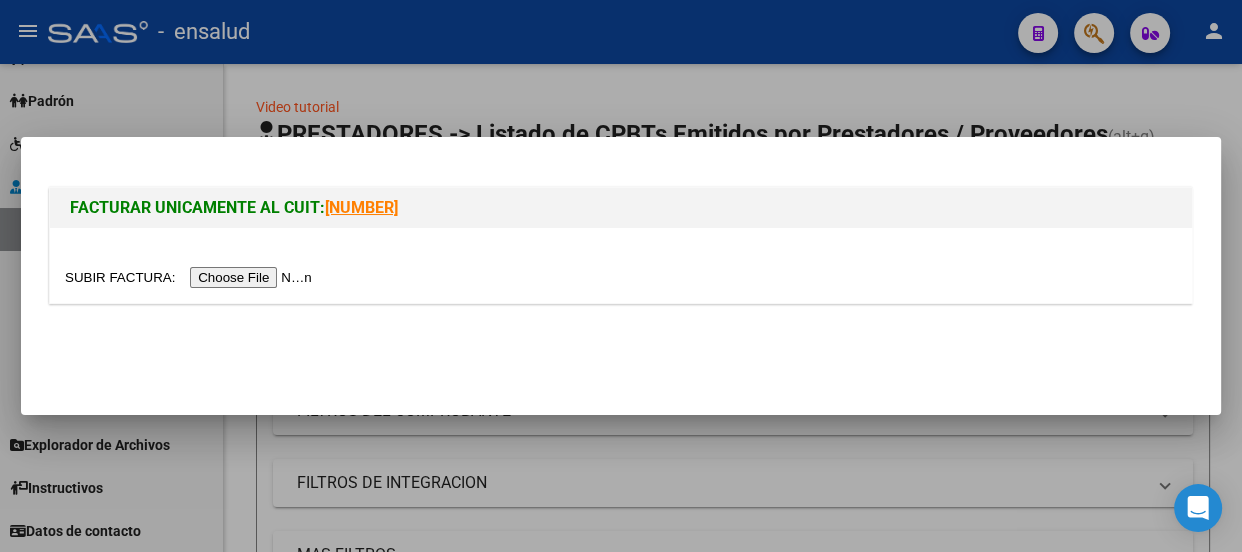 click at bounding box center (191, 277) 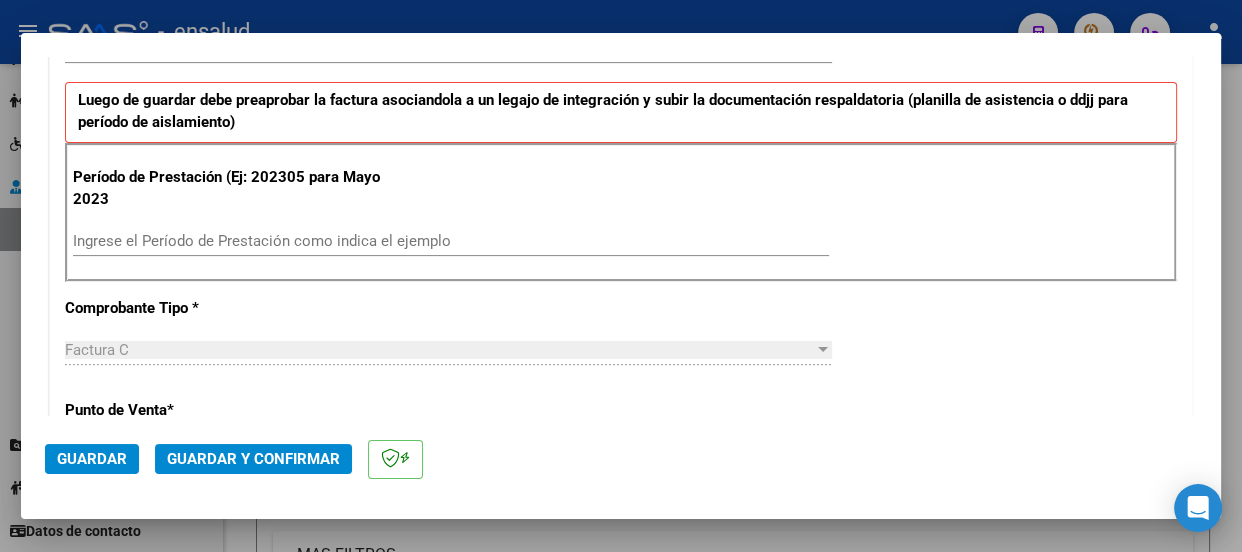 scroll, scrollTop: 636, scrollLeft: 0, axis: vertical 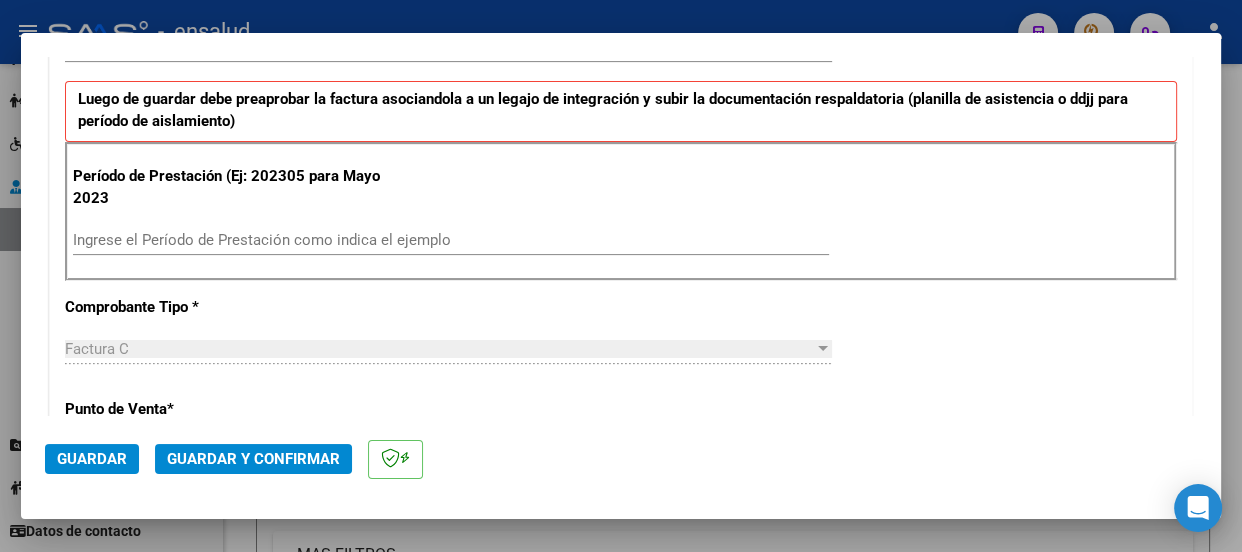 click on "Ingrese el Período de Prestación como indica el ejemplo" at bounding box center [451, 240] 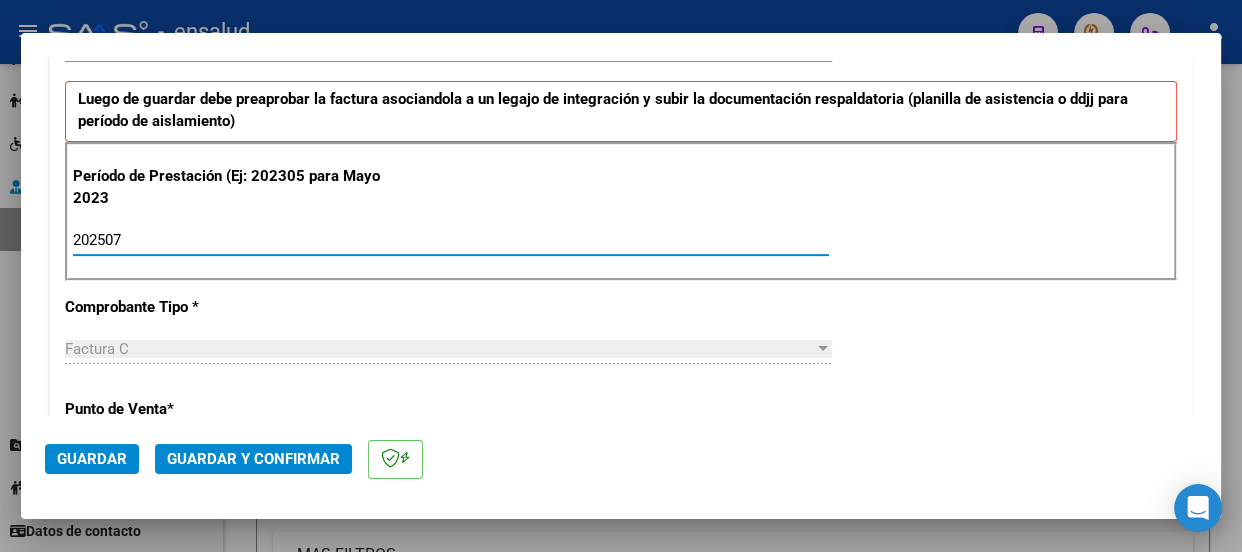 type on "202507" 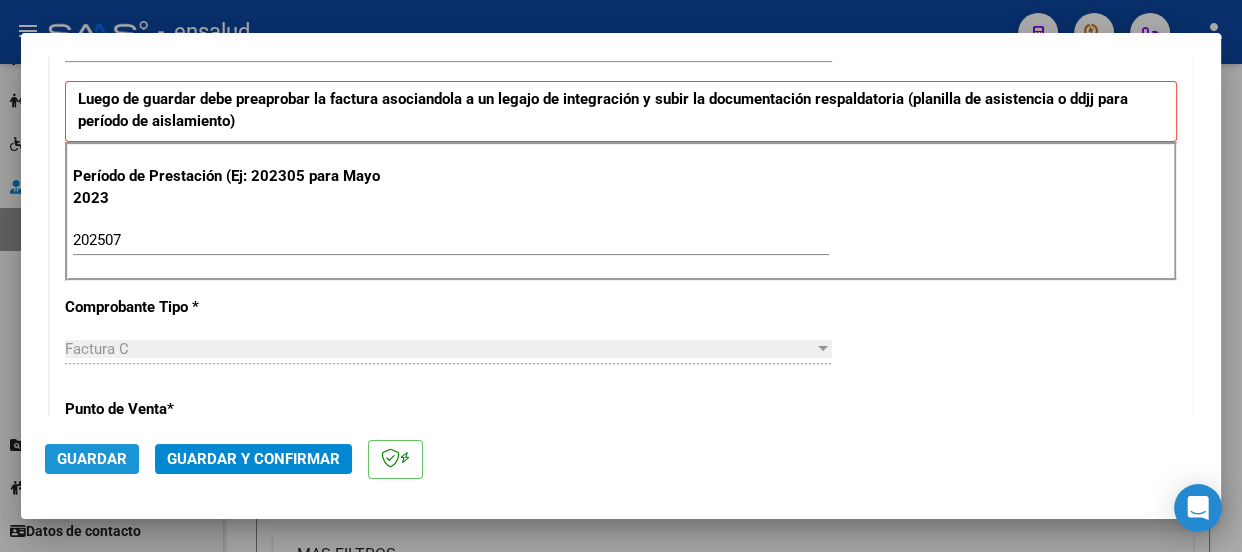 click on "Guardar" 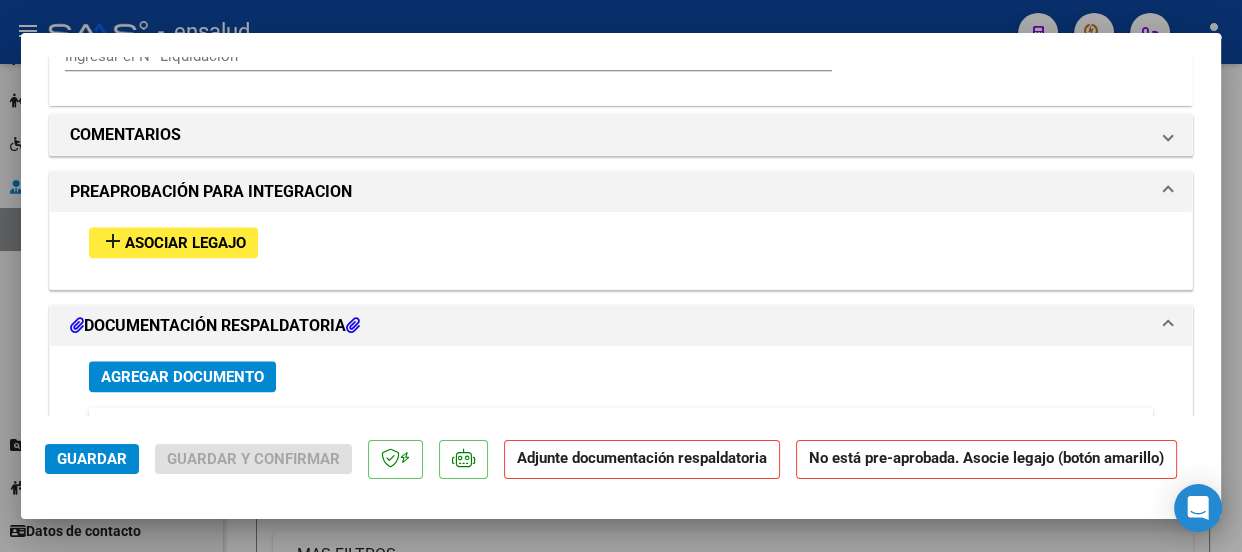 scroll, scrollTop: 1909, scrollLeft: 0, axis: vertical 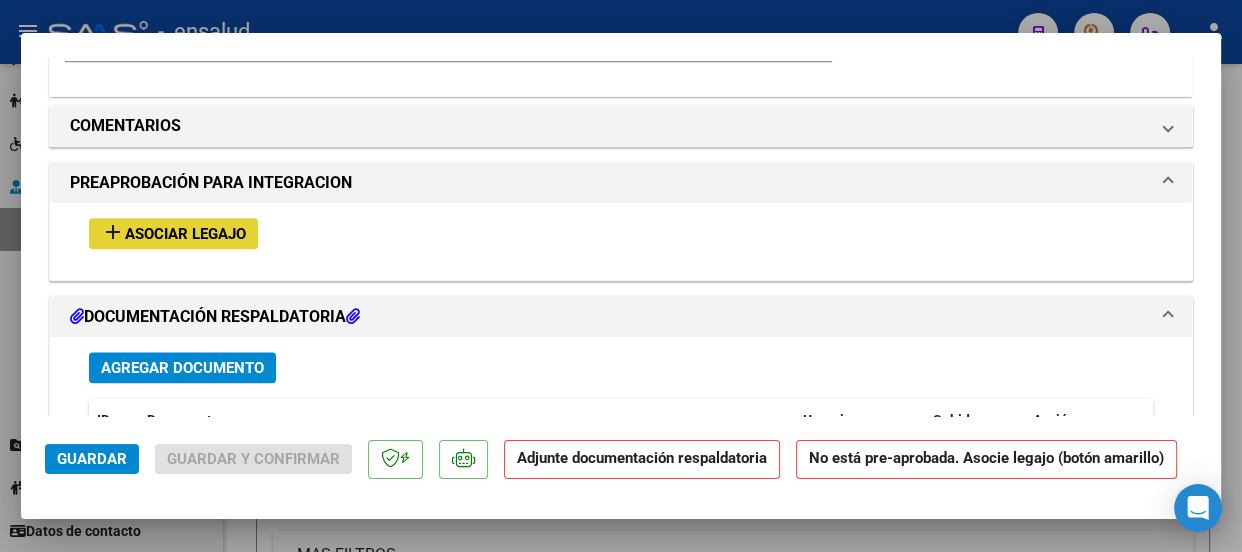 click on "Asociar Legajo" at bounding box center (185, 234) 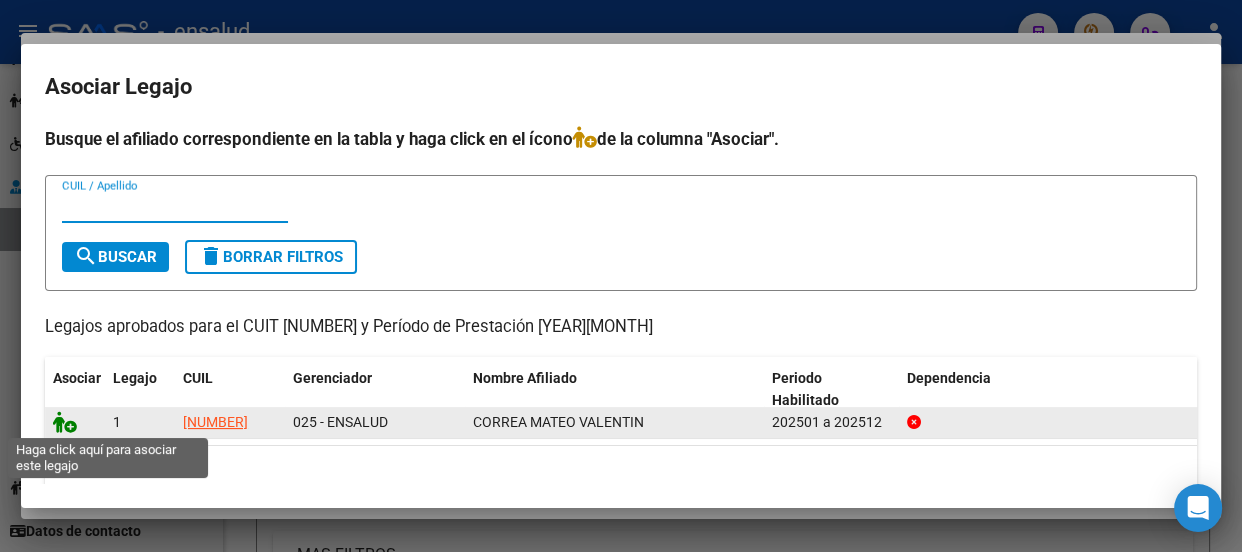 click 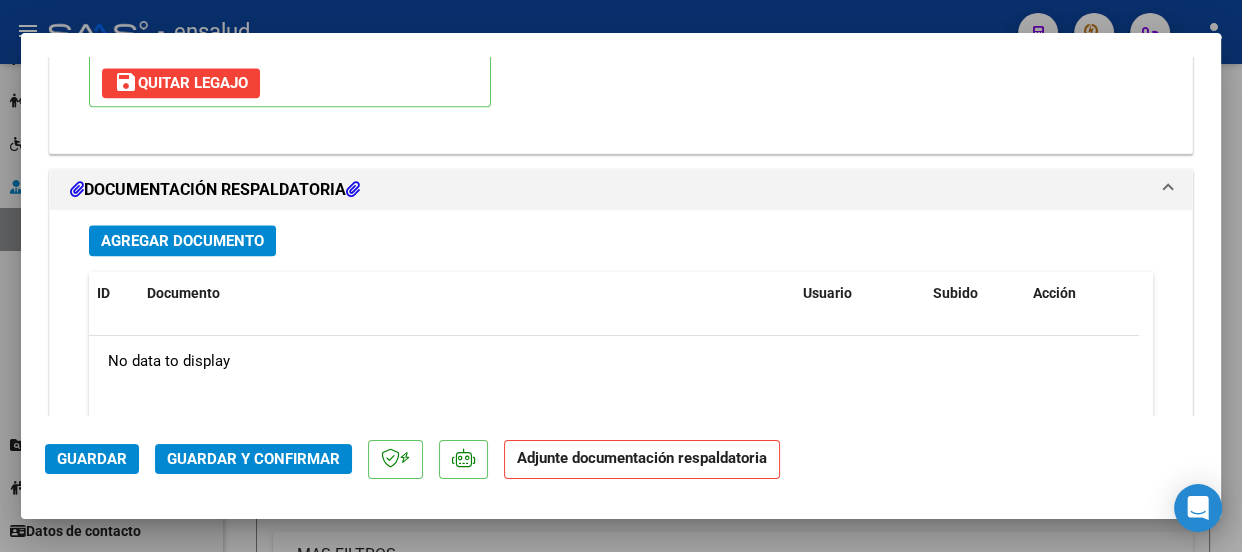scroll, scrollTop: 2507, scrollLeft: 0, axis: vertical 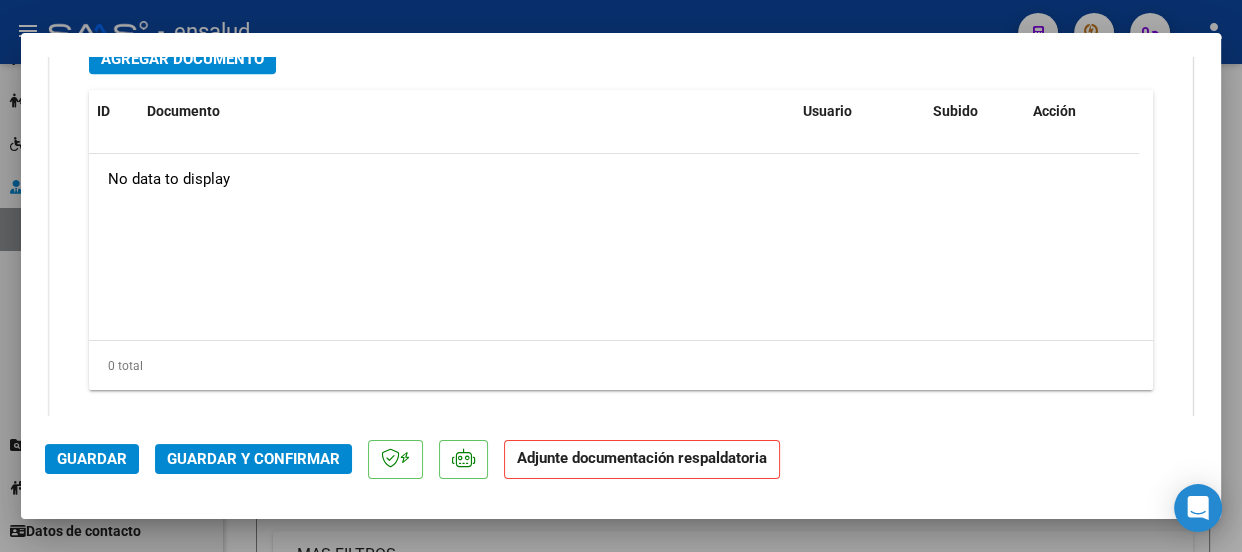 click on "Agregar Documento" at bounding box center [182, 59] 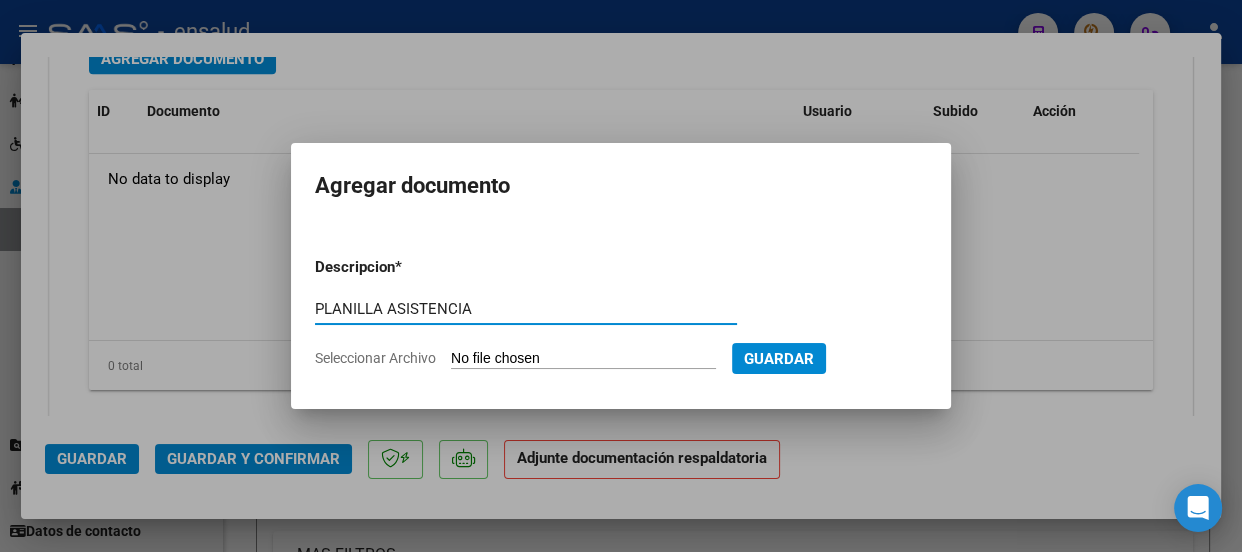 type on "PLANILLA ASISTENCIA" 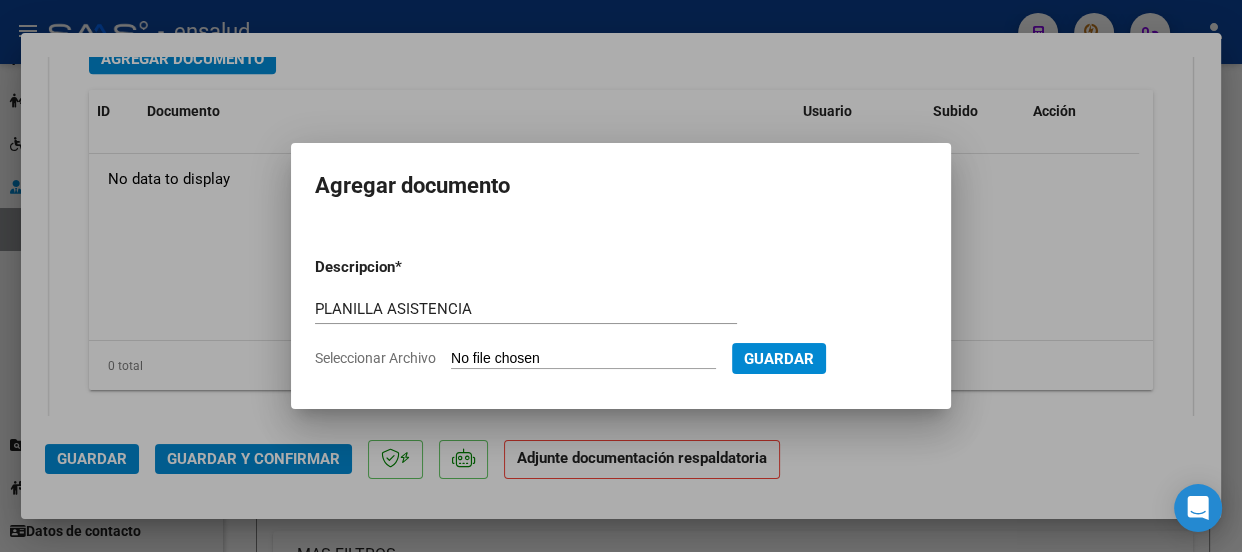 type on "C:\fakepath\[LAST] [FIRST]_[YEAR][MONTH]_[NUMBER]_[LAST] [FIRST]_[NUMBER]-[LETTER].pdf" 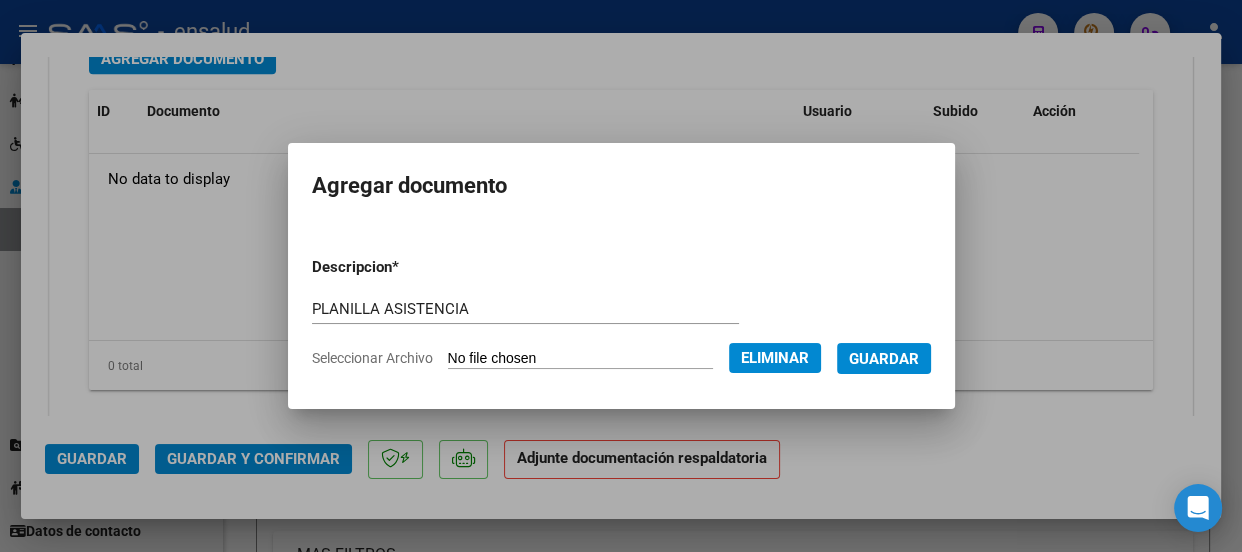 click on "Guardar" at bounding box center [884, 359] 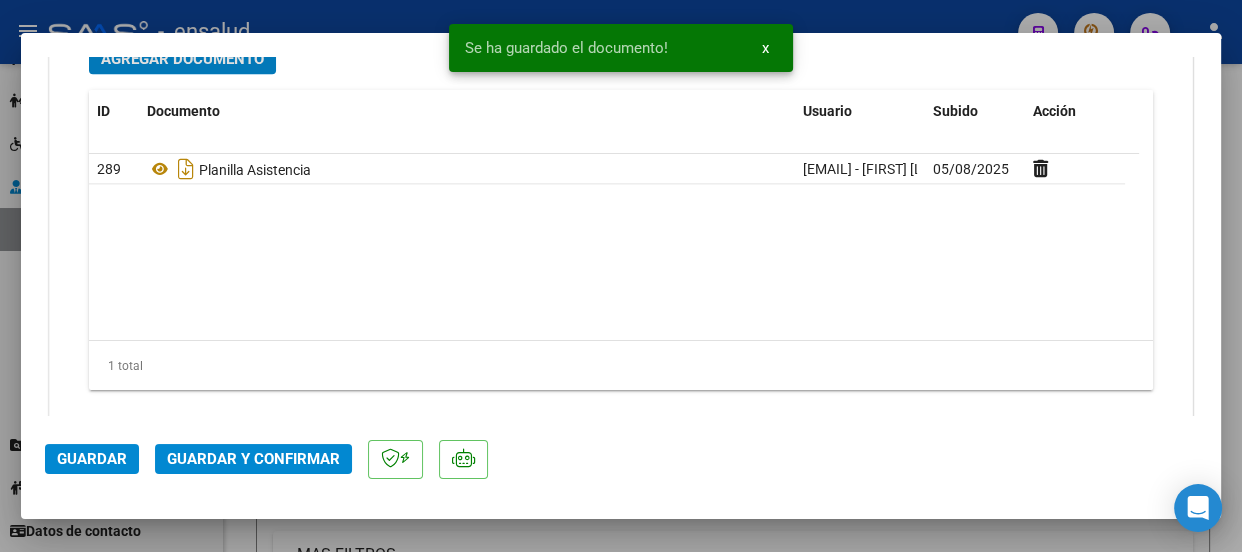 scroll, scrollTop: 2490, scrollLeft: 0, axis: vertical 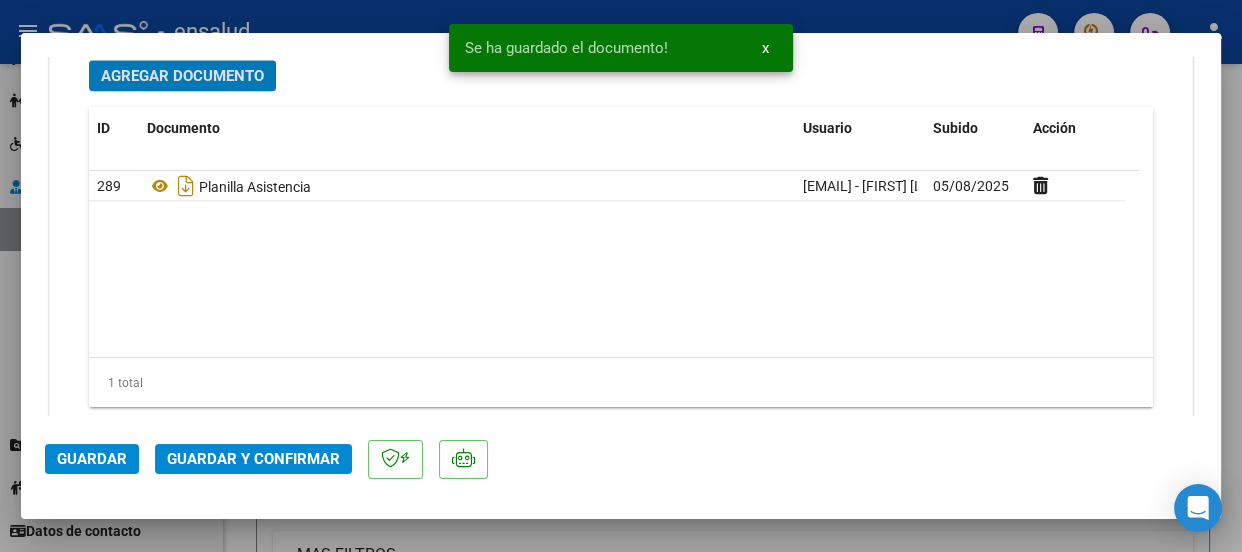 click on "Guardar y Confirmar" 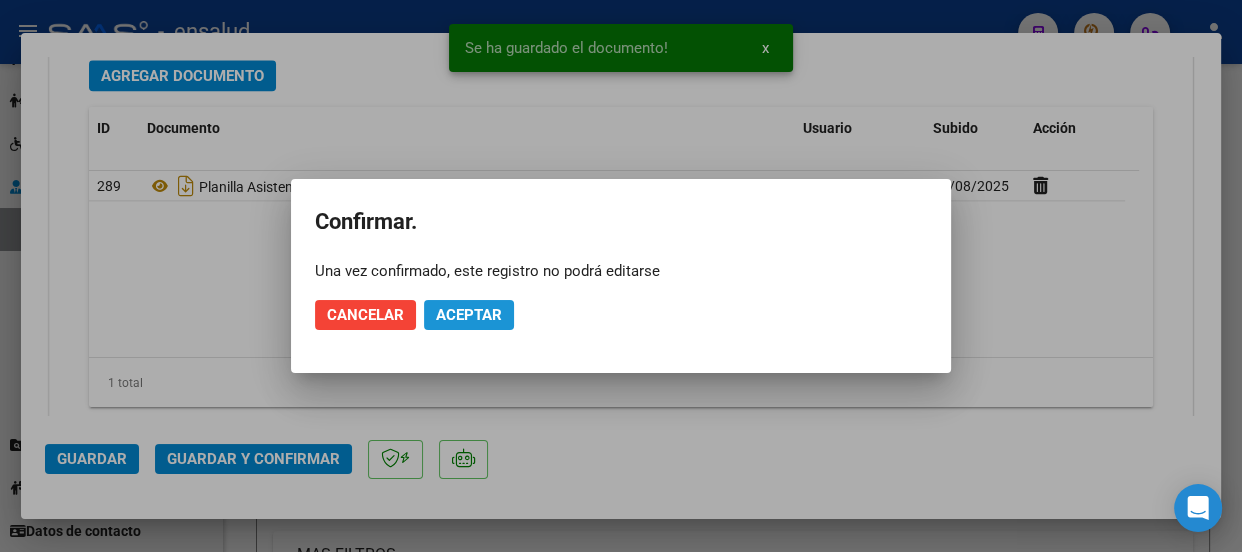 click on "Aceptar" 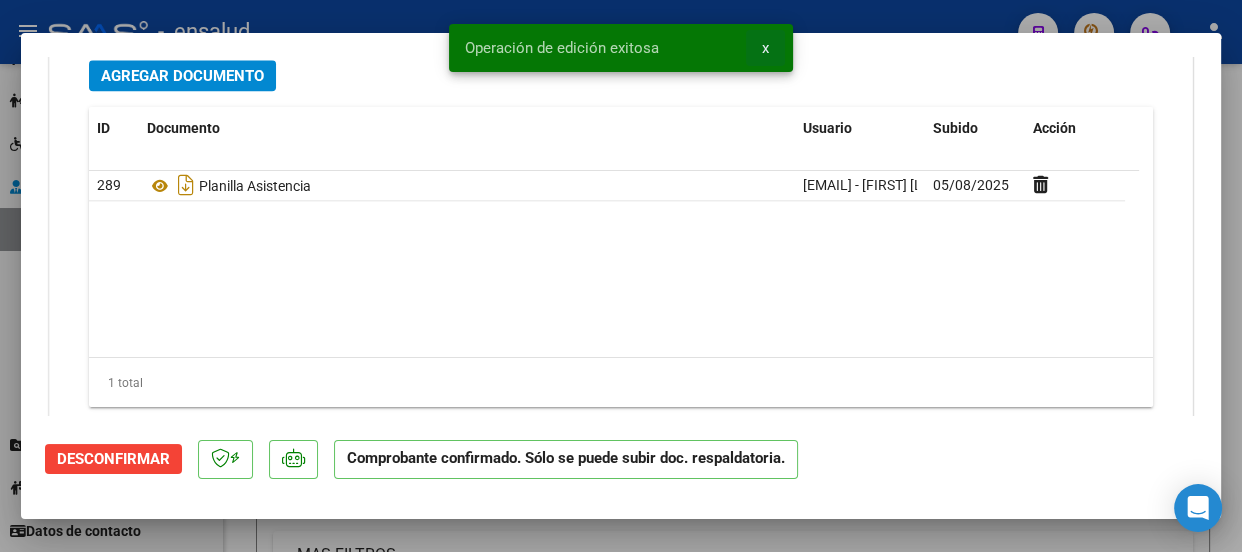drag, startPoint x: 756, startPoint y: 41, endPoint x: 823, endPoint y: 2, distance: 77.52419 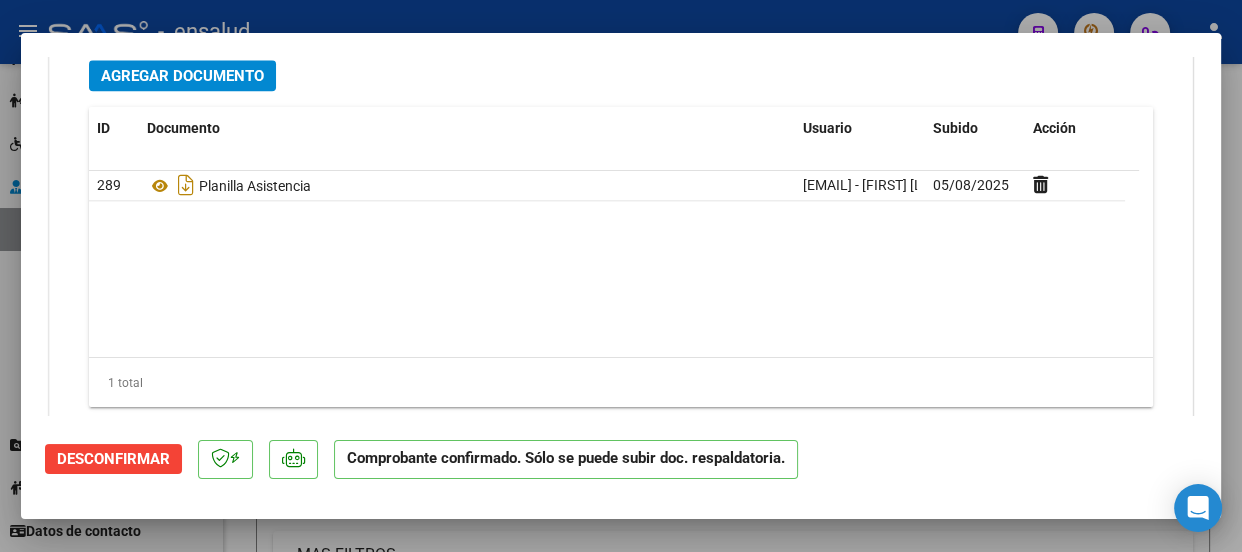 click at bounding box center (621, 276) 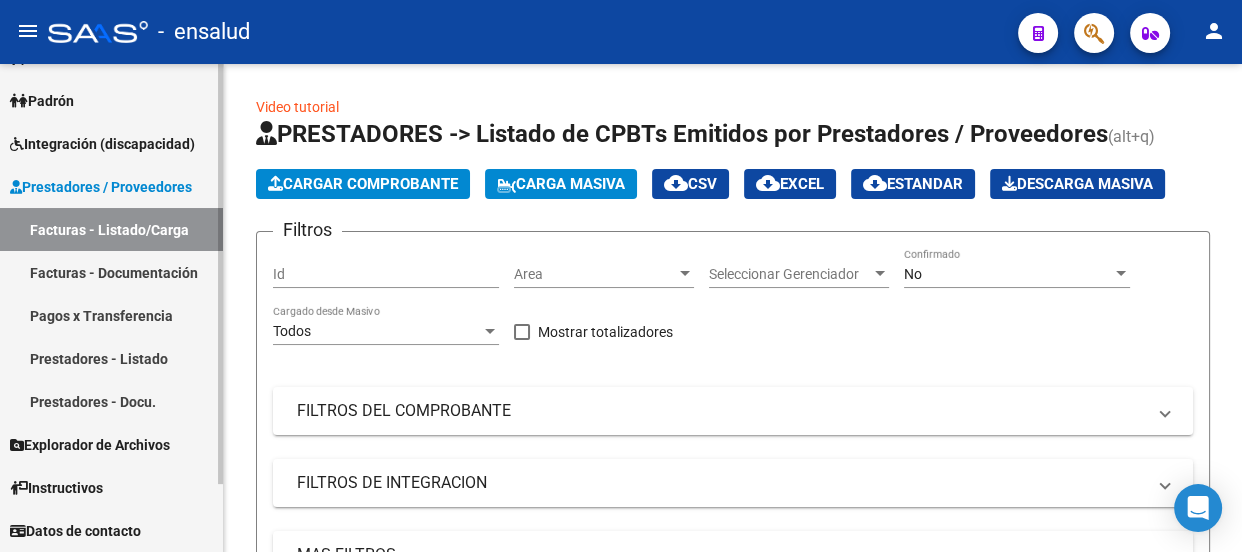 drag, startPoint x: 136, startPoint y: 140, endPoint x: 117, endPoint y: 180, distance: 44.28318 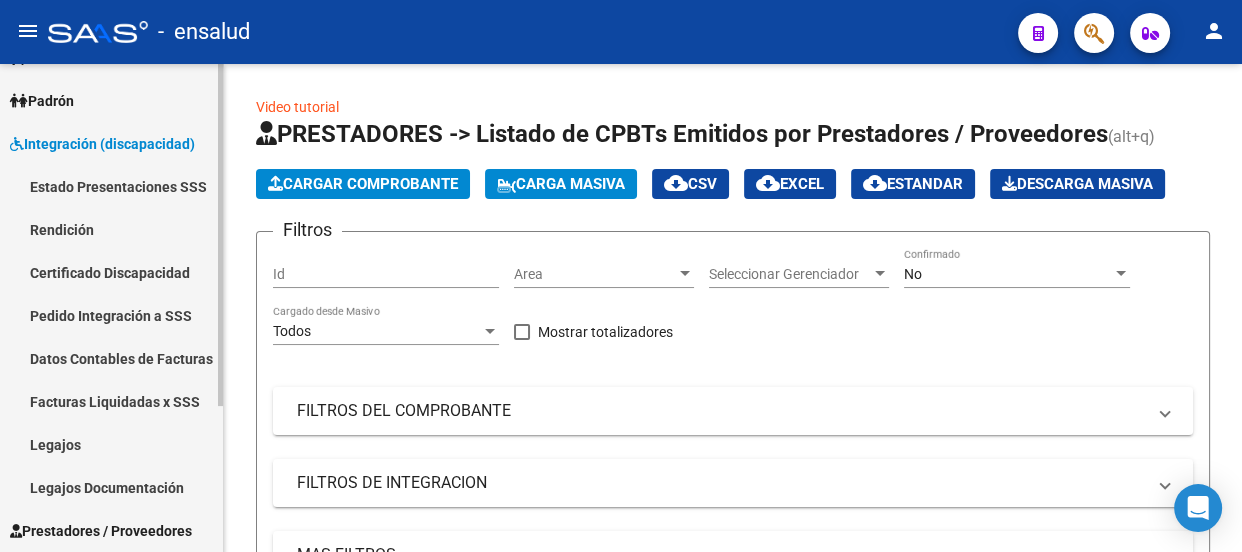 click on "Legajos" at bounding box center [111, 444] 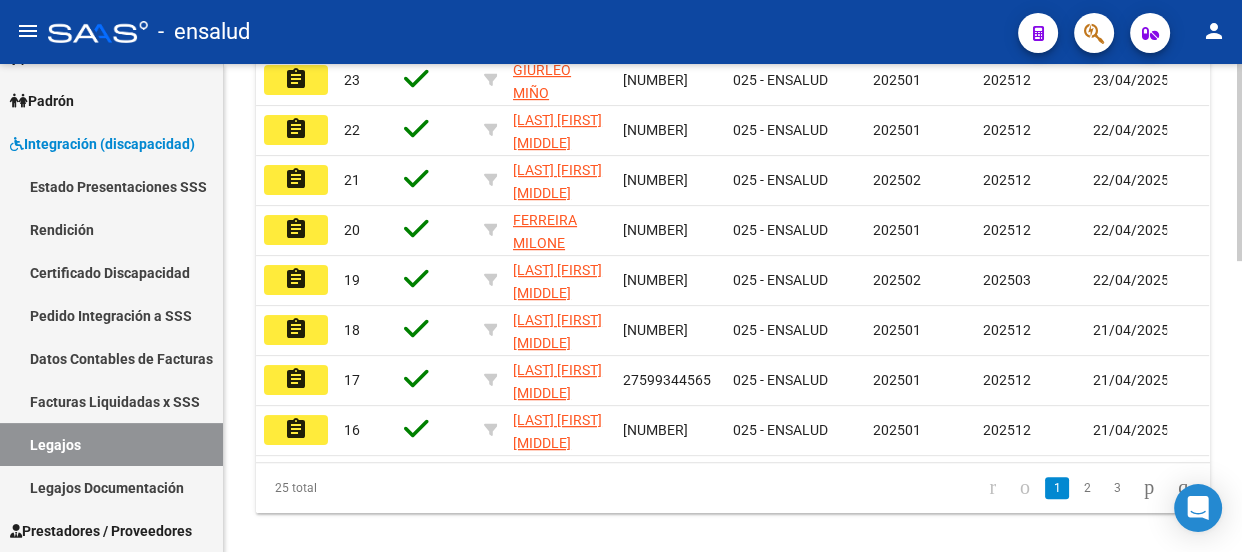 scroll, scrollTop: 722, scrollLeft: 0, axis: vertical 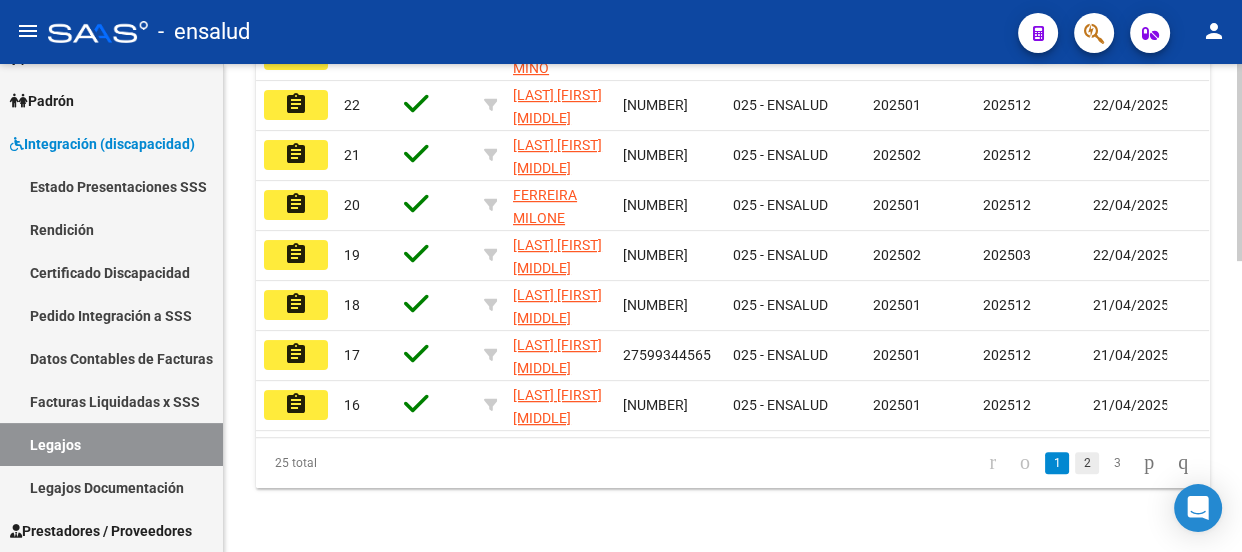 click on "2" 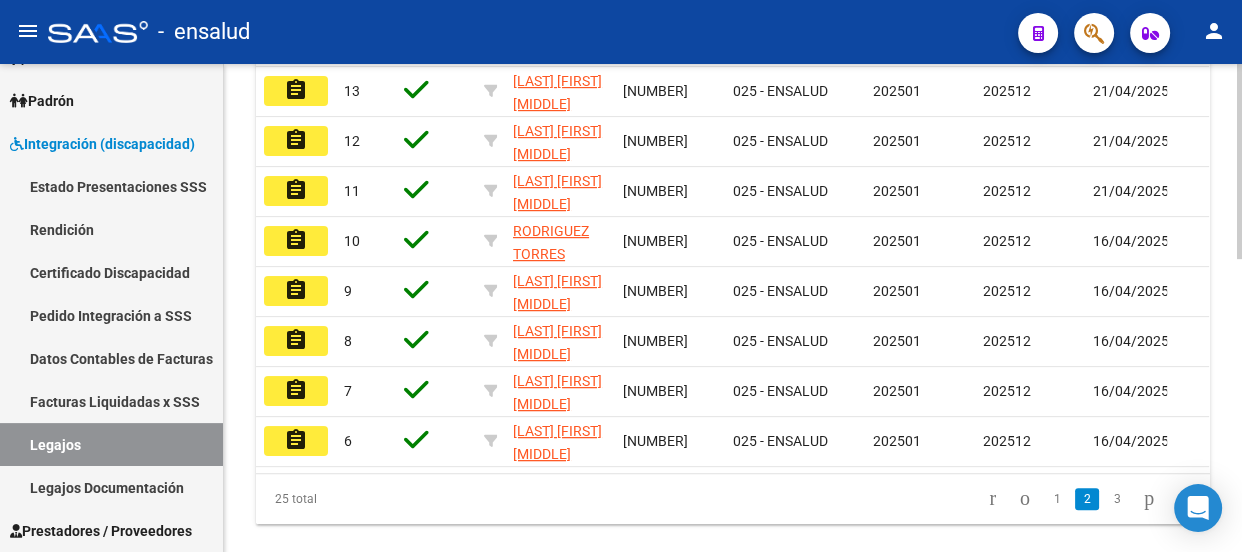 scroll, scrollTop: 733, scrollLeft: 0, axis: vertical 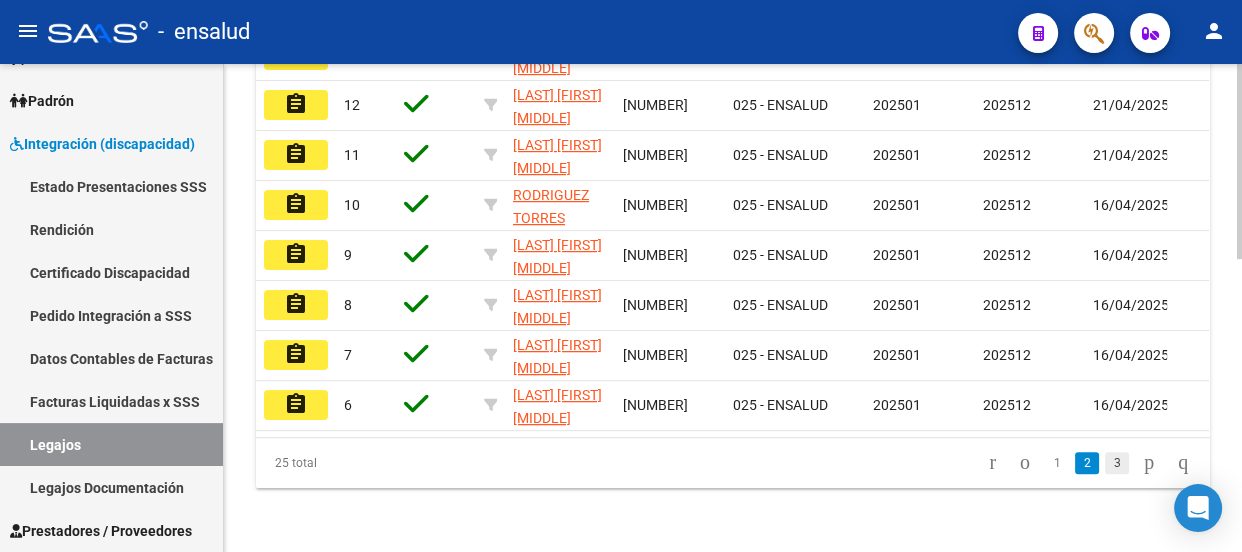 click on "3" 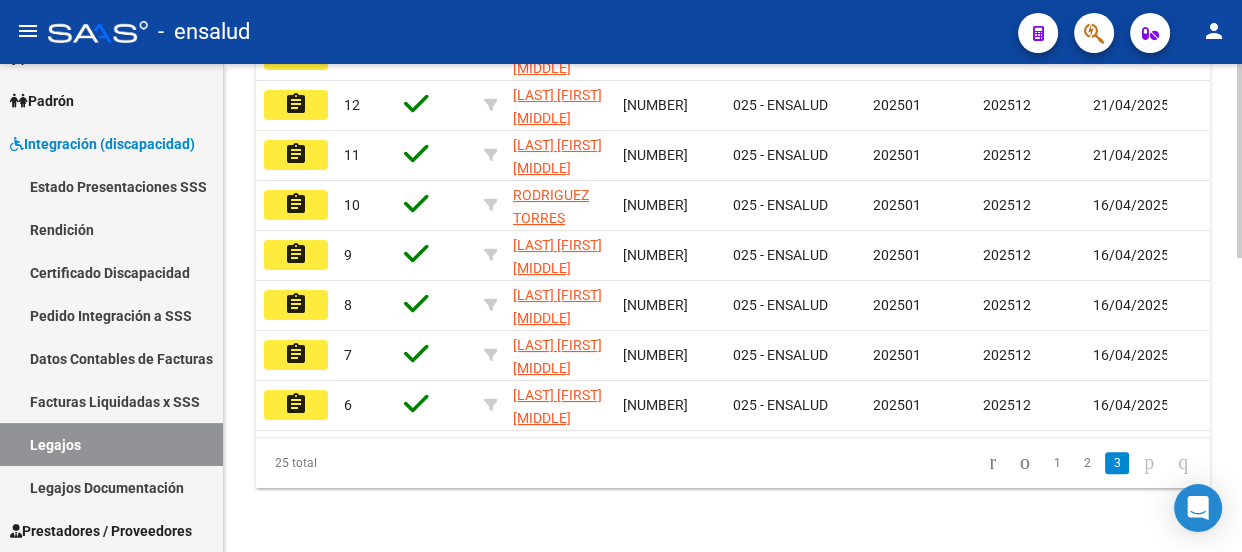 scroll, scrollTop: 483, scrollLeft: 0, axis: vertical 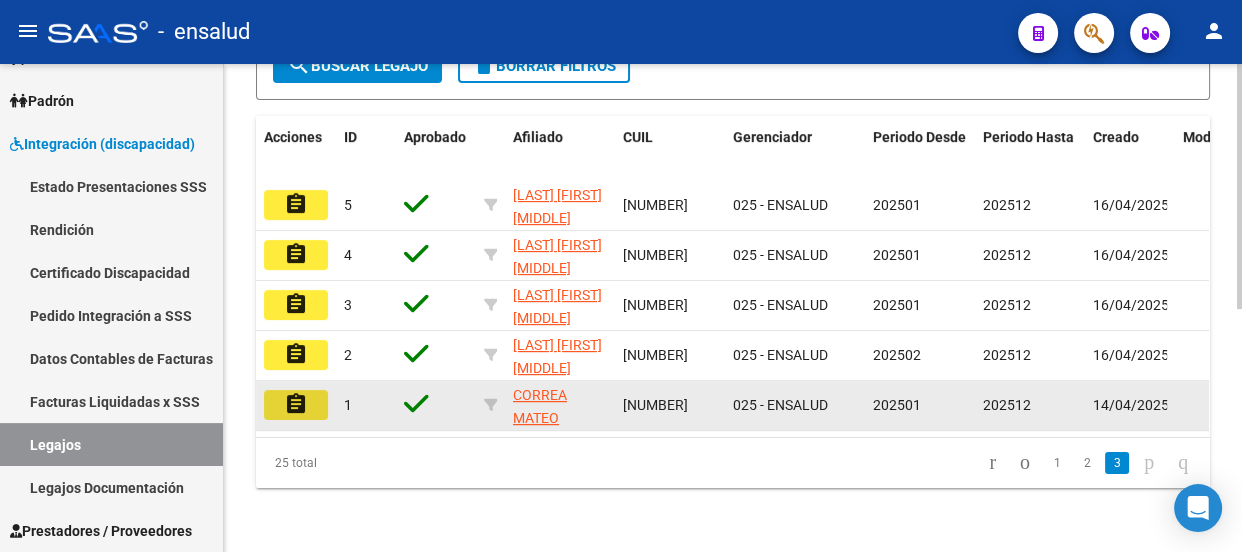 click on "assignment" 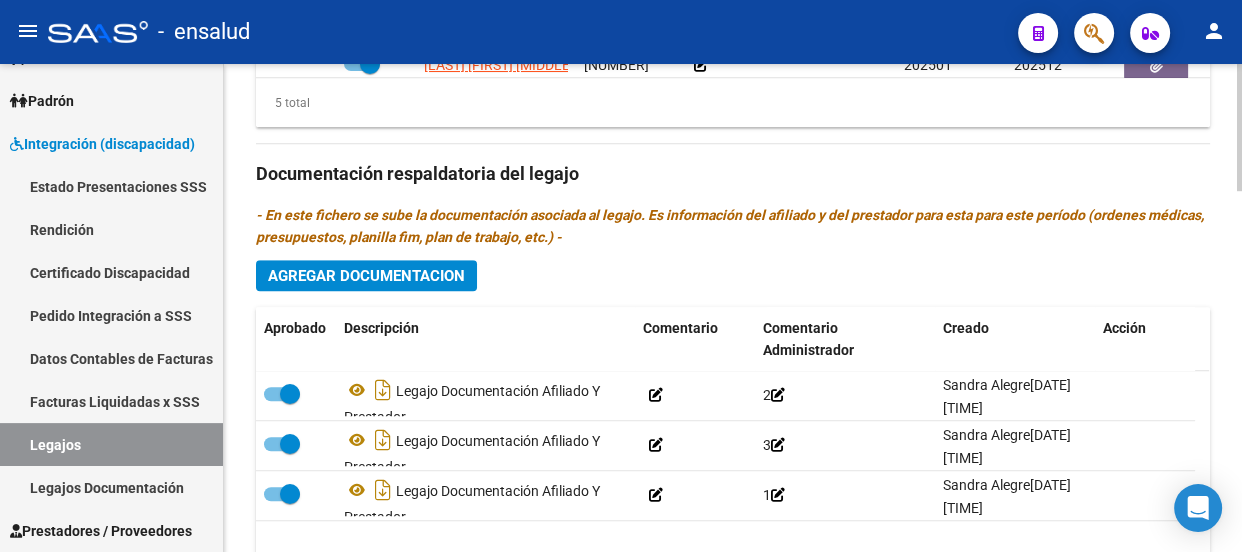 scroll, scrollTop: 1390, scrollLeft: 0, axis: vertical 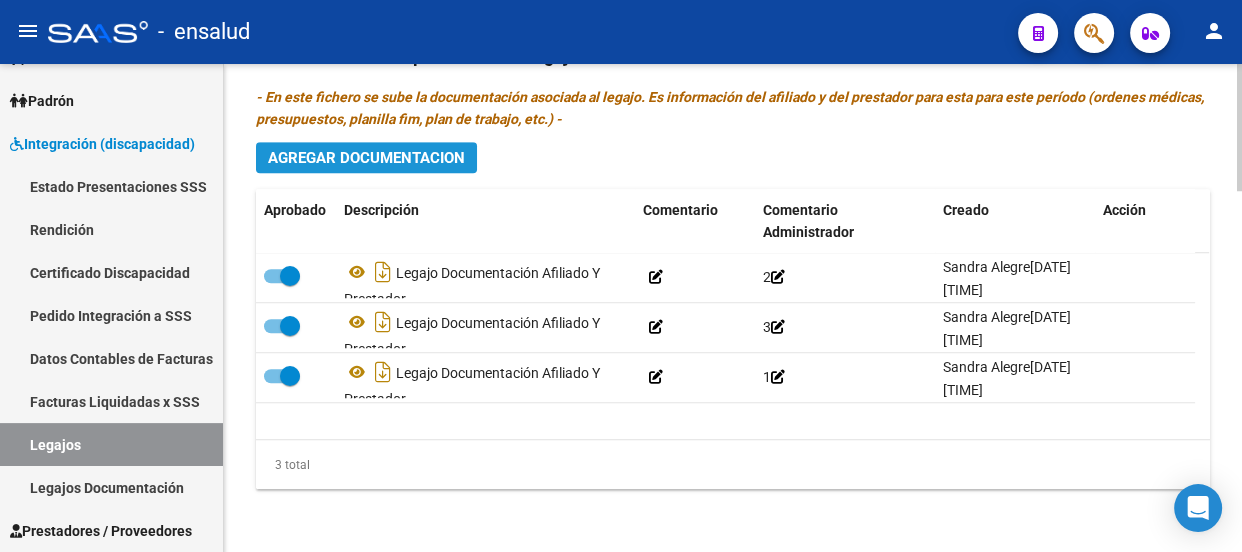 click on "Agregar Documentacion" 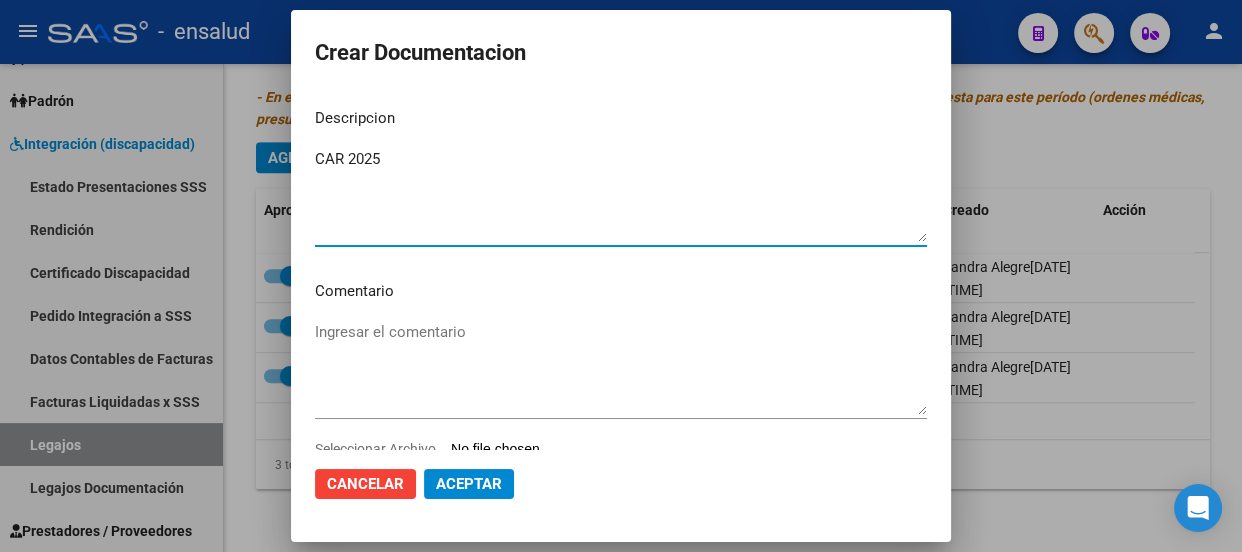 scroll, scrollTop: 58, scrollLeft: 0, axis: vertical 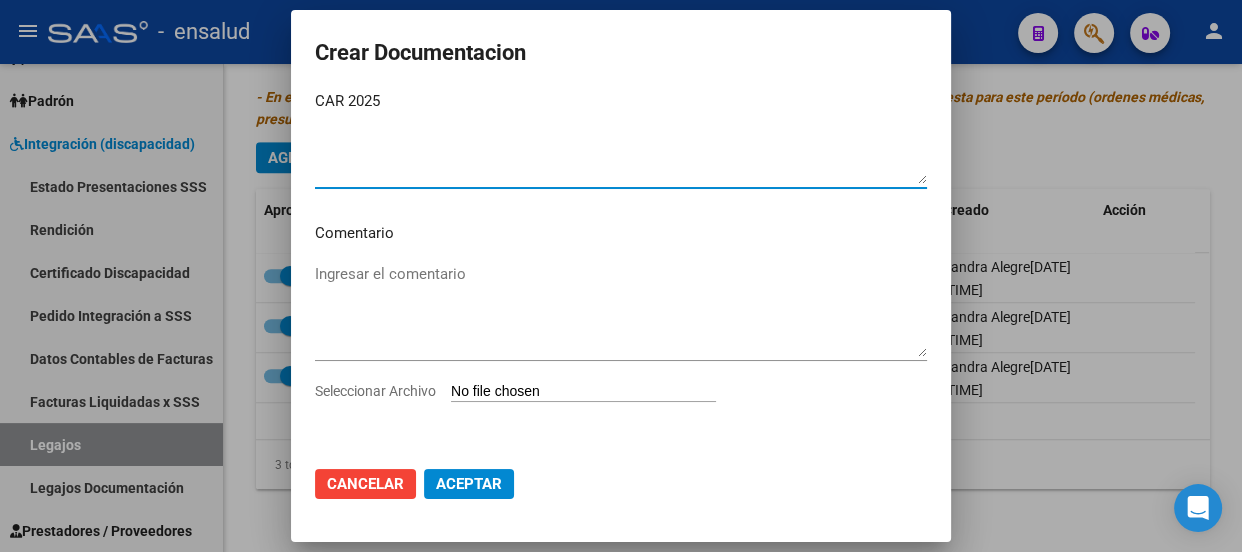 type on "CAR 2025" 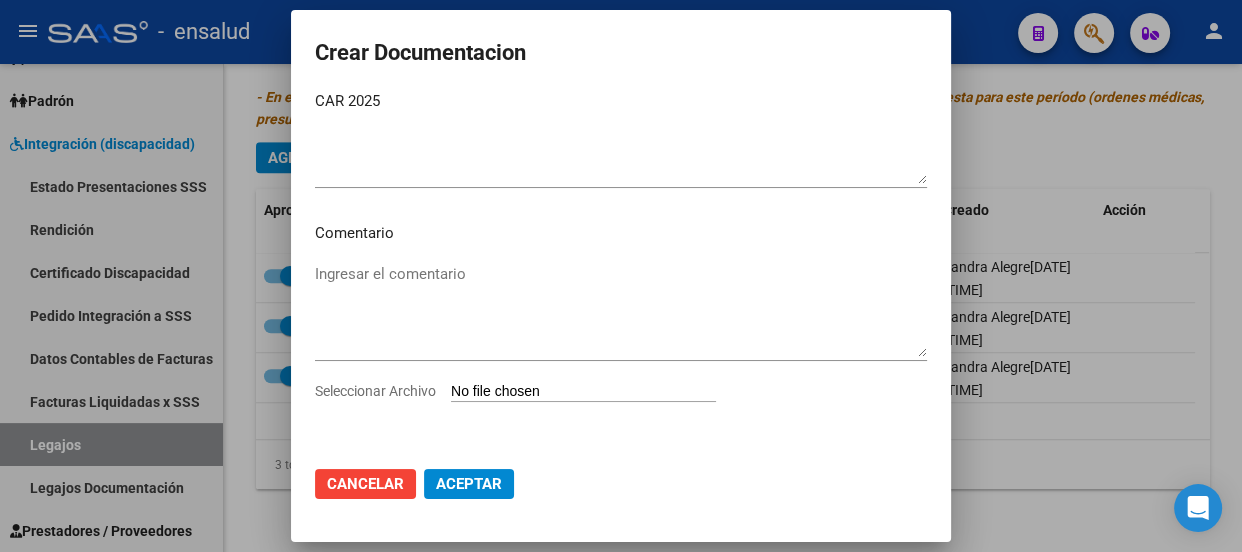 type on "C:\fakepath\[LAST] [FIRST]_[YEAR].jpeg" 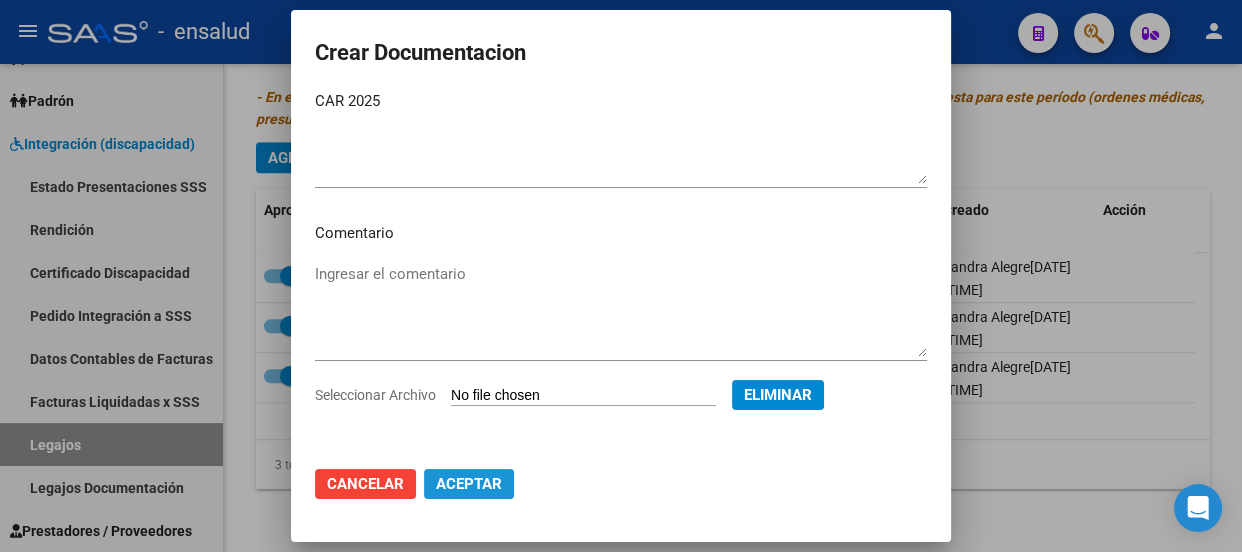 click on "Aceptar" 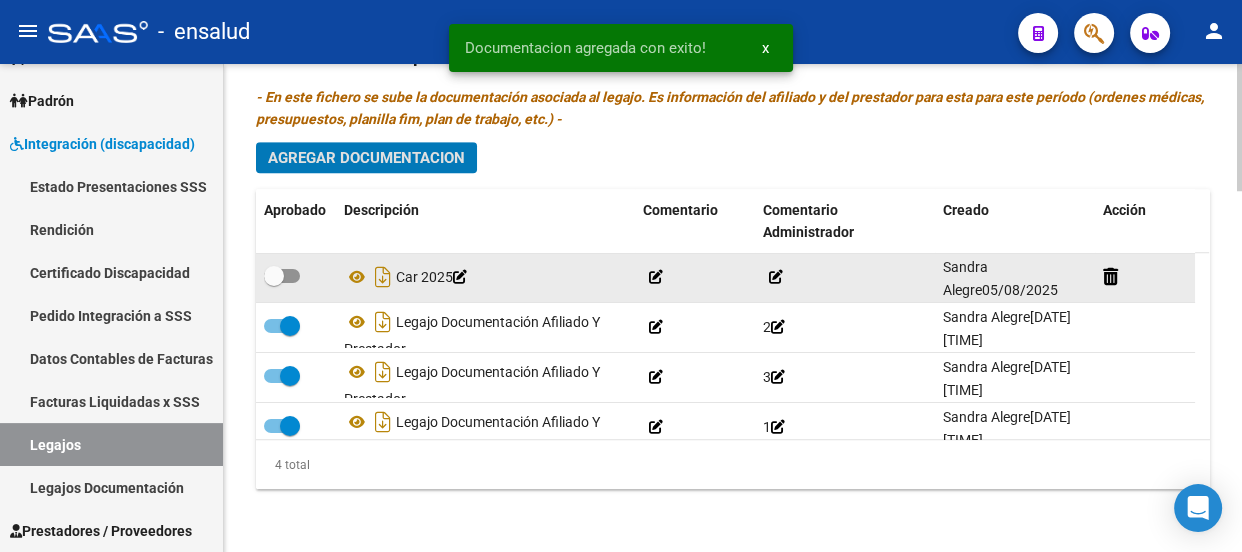 click at bounding box center (282, 276) 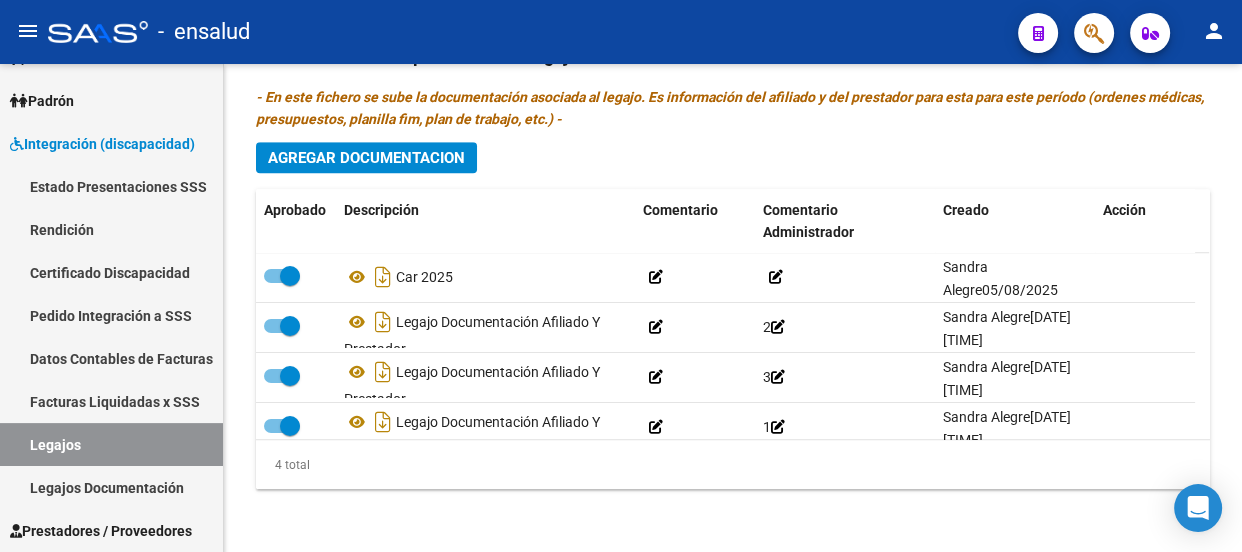 click on "-   ensalud" 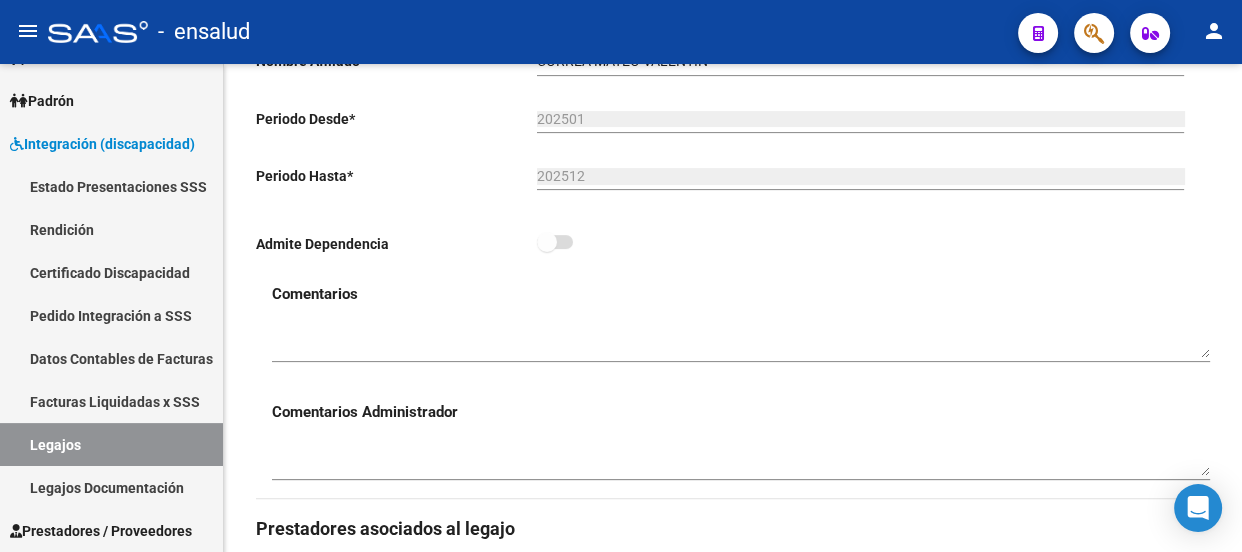 scroll, scrollTop: 299, scrollLeft: 0, axis: vertical 